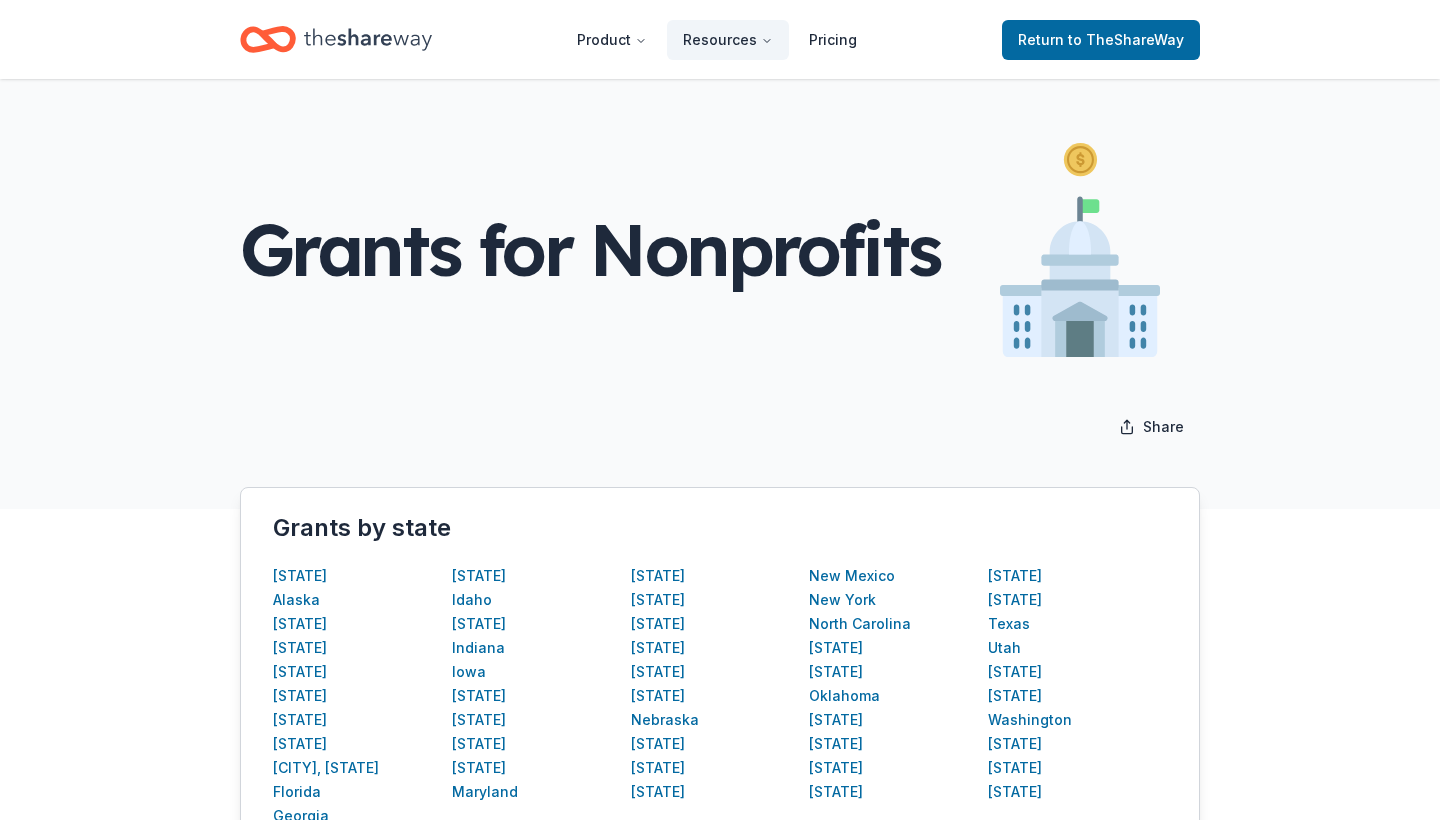 scroll, scrollTop: 0, scrollLeft: 0, axis: both 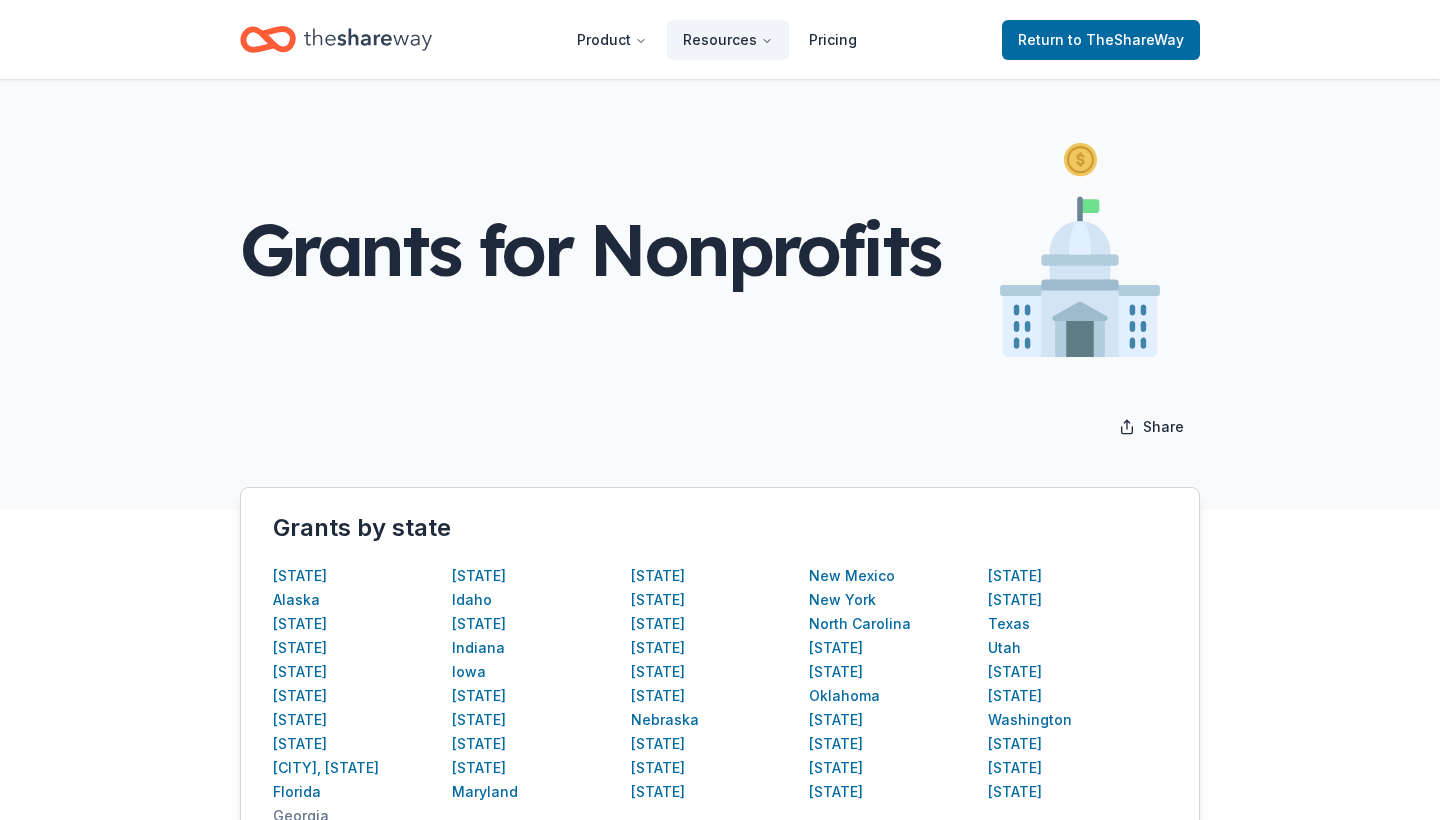 click on "Georgia" at bounding box center (301, 816) 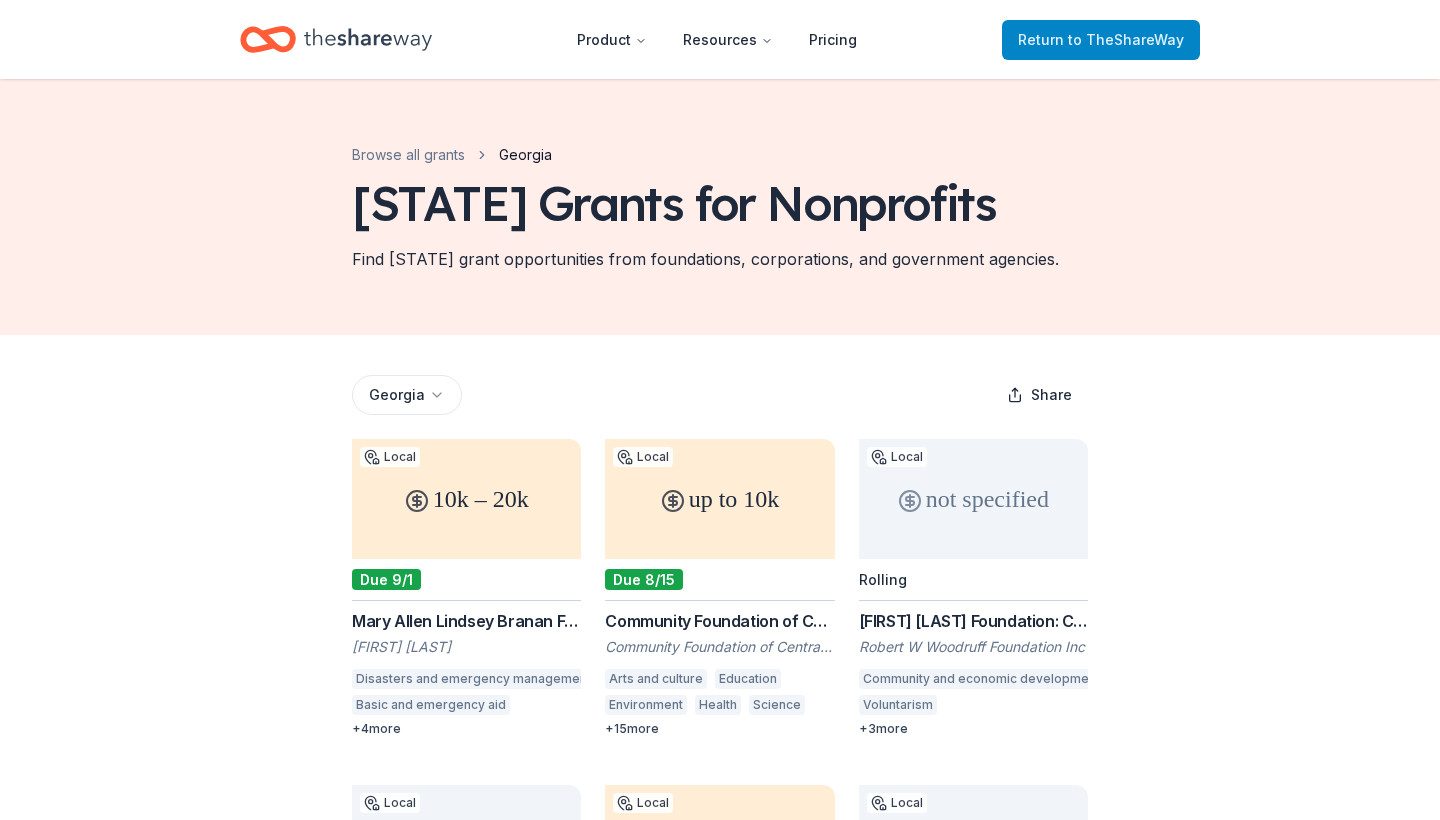 click on "to TheShareWay" at bounding box center [1126, 39] 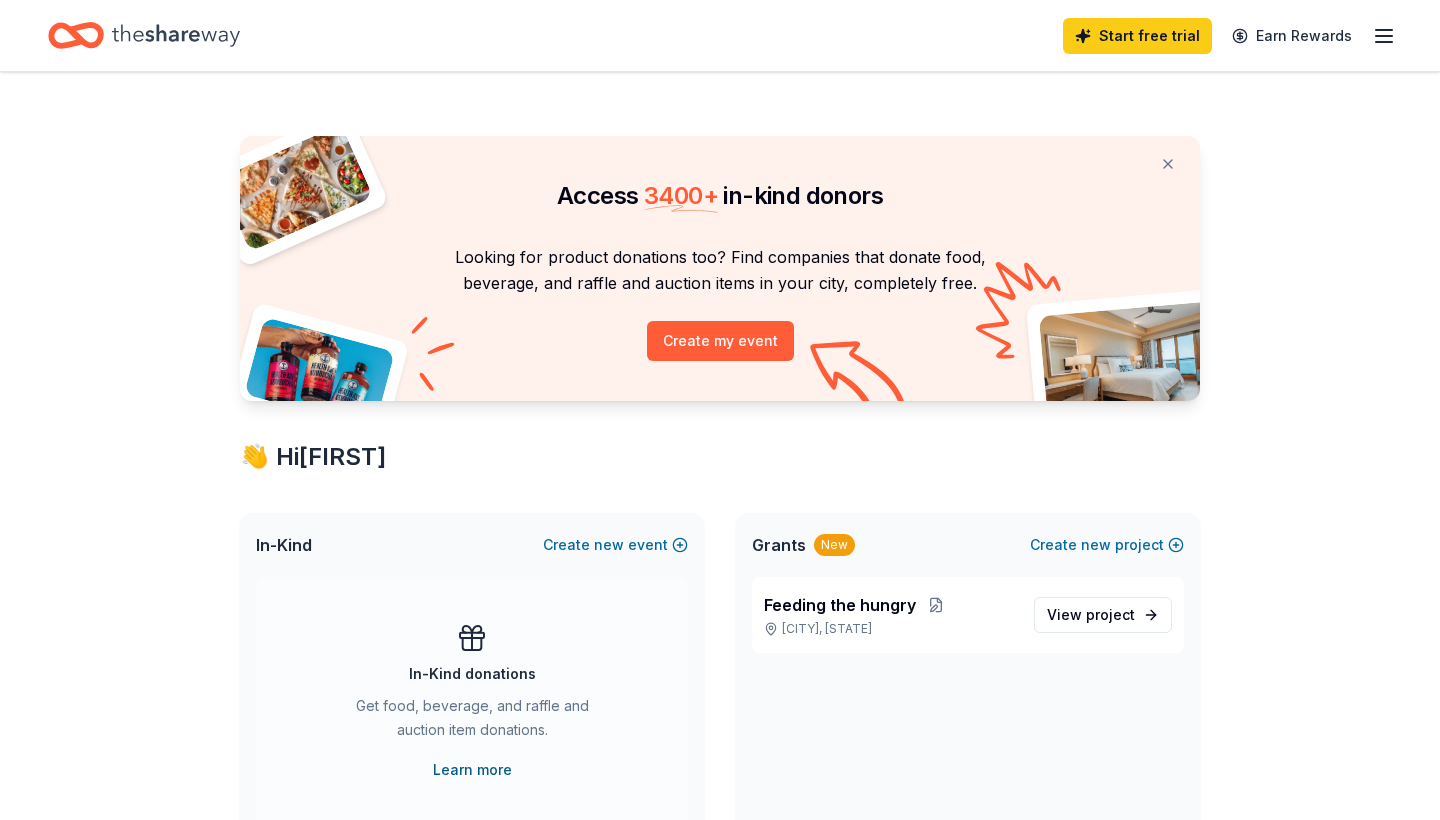 click on "Learn more" at bounding box center [472, 770] 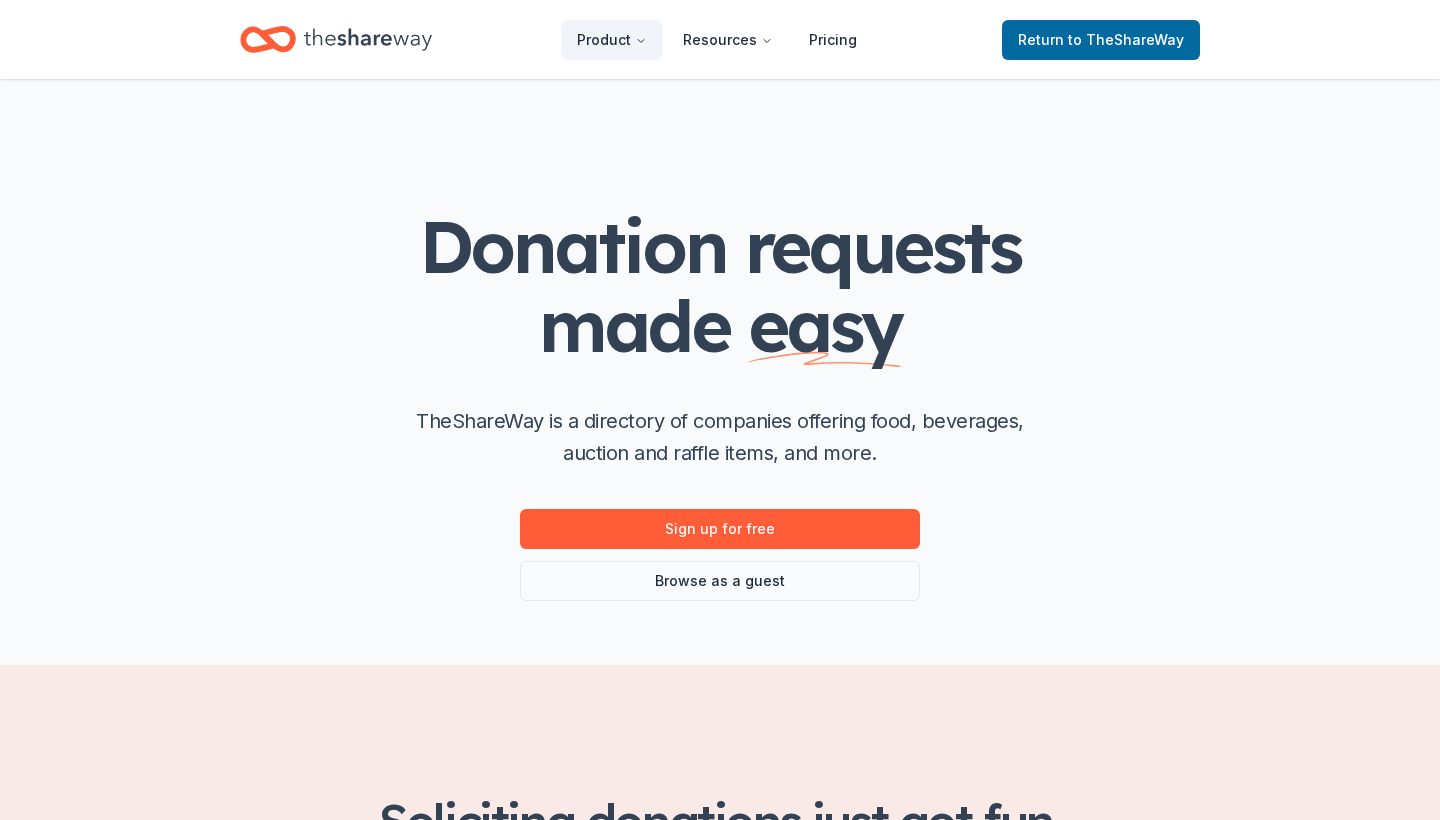 scroll, scrollTop: 0, scrollLeft: 0, axis: both 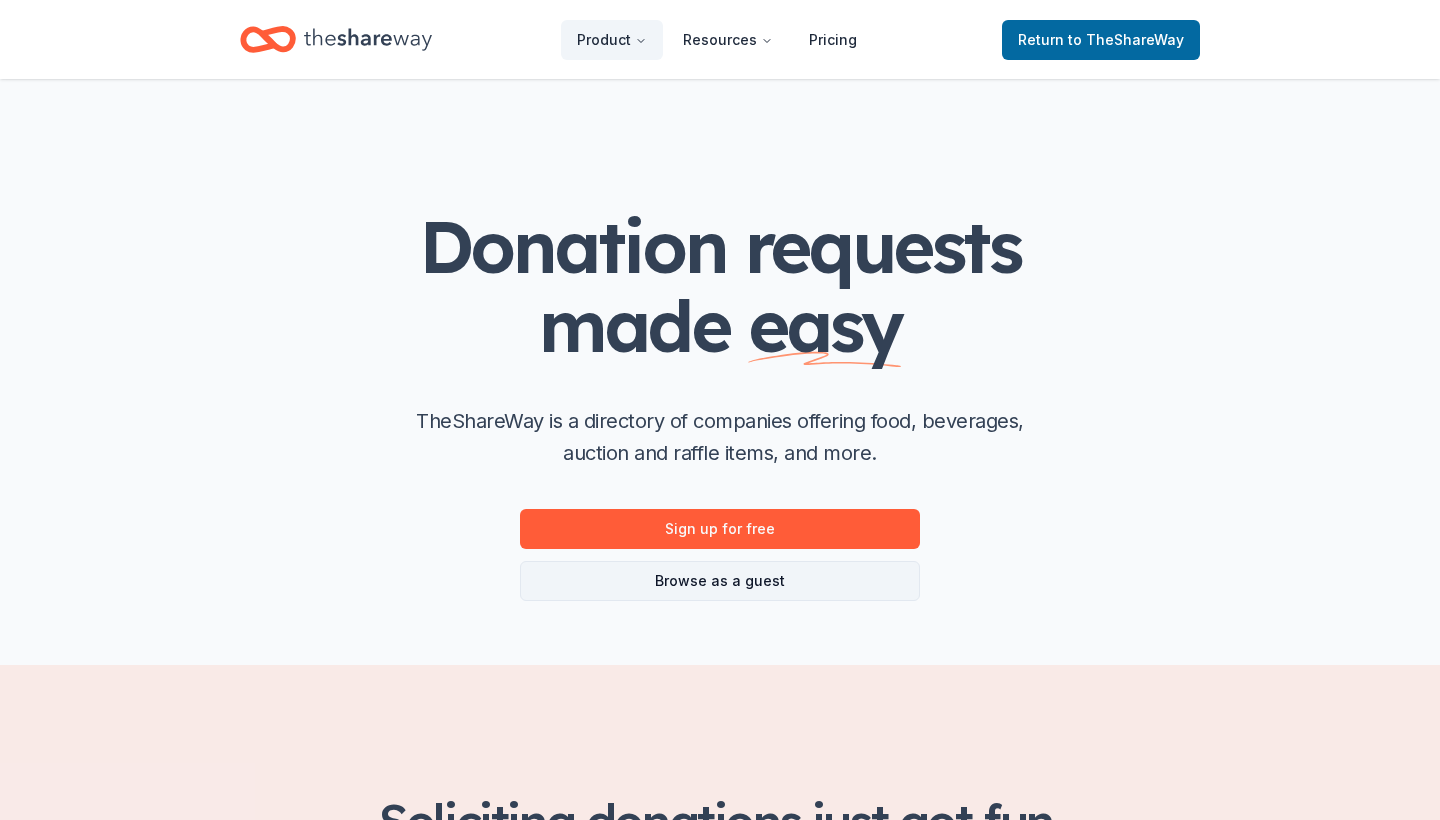 click on "Browse as a guest" at bounding box center (720, 581) 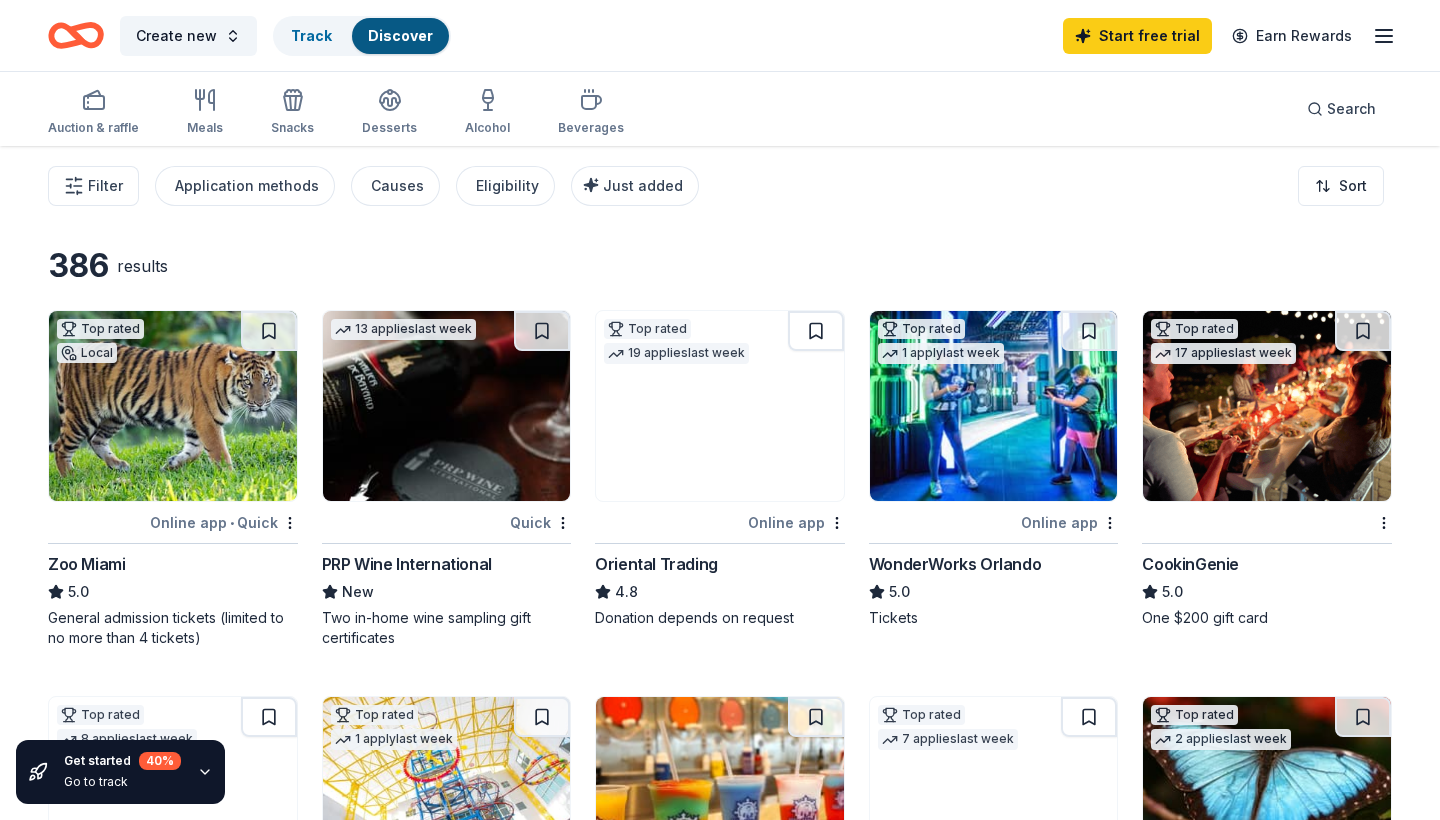 scroll, scrollTop: 0, scrollLeft: 0, axis: both 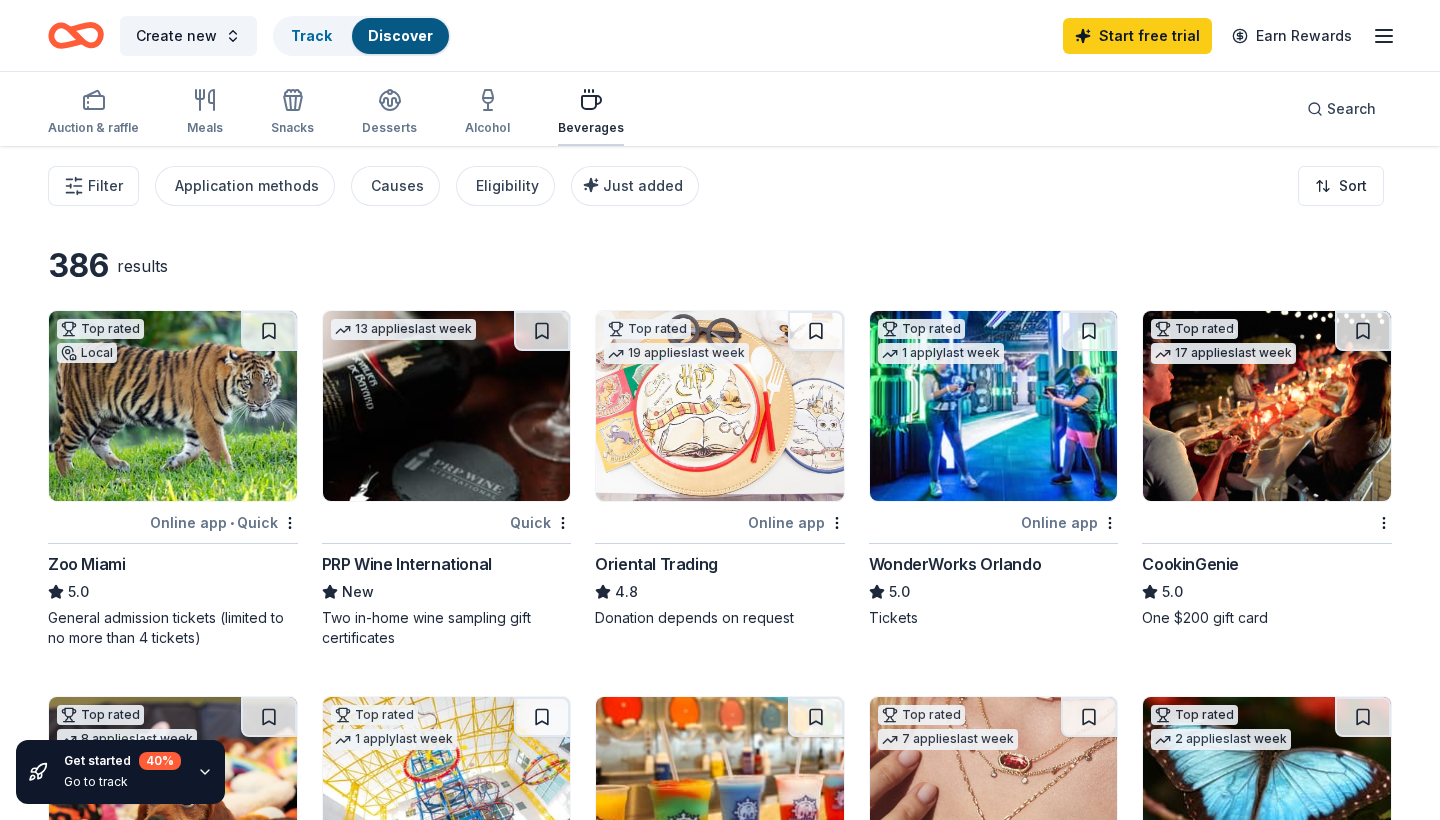 click on "Beverages" at bounding box center [591, 128] 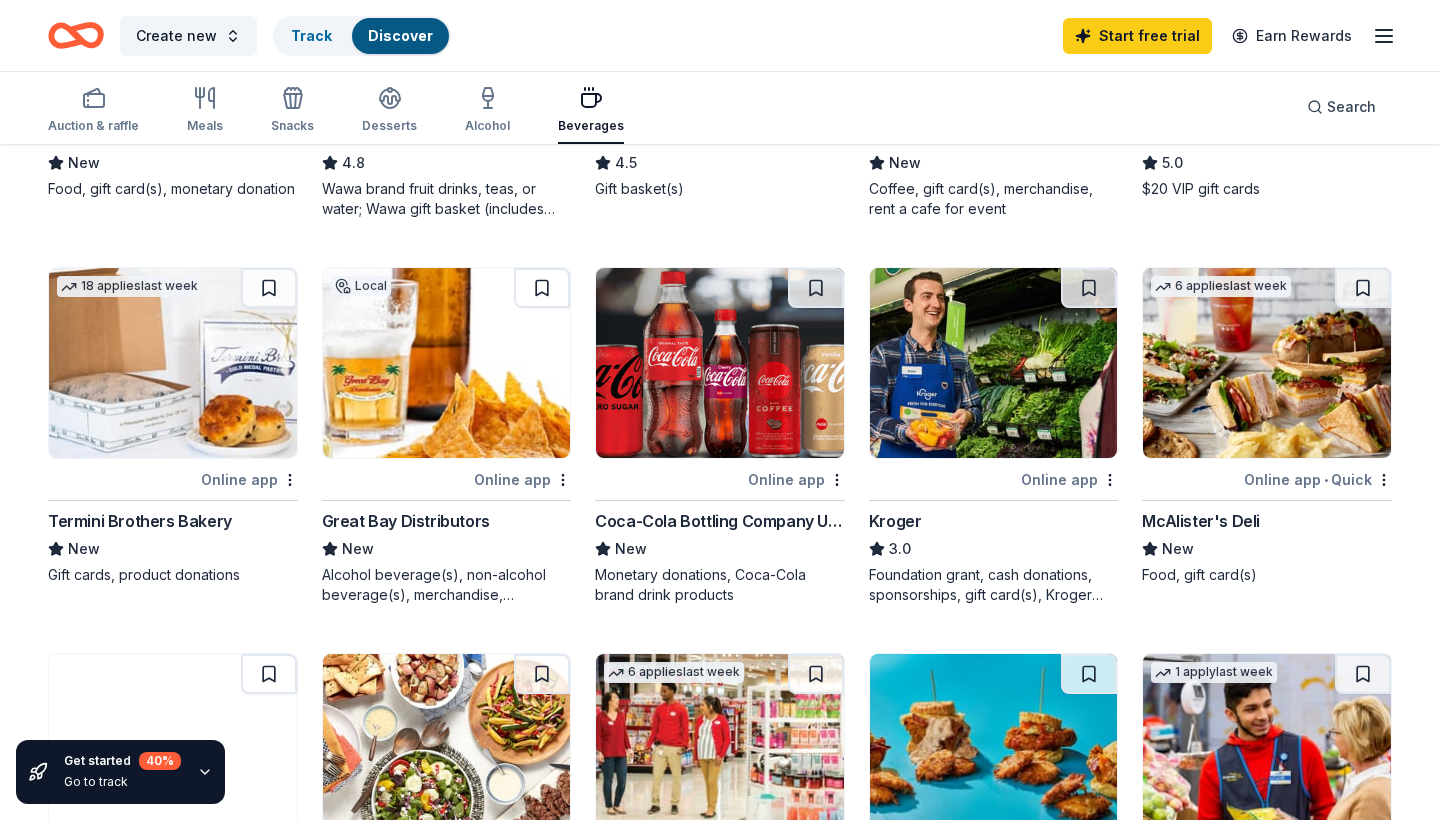 scroll, scrollTop: 533, scrollLeft: 0, axis: vertical 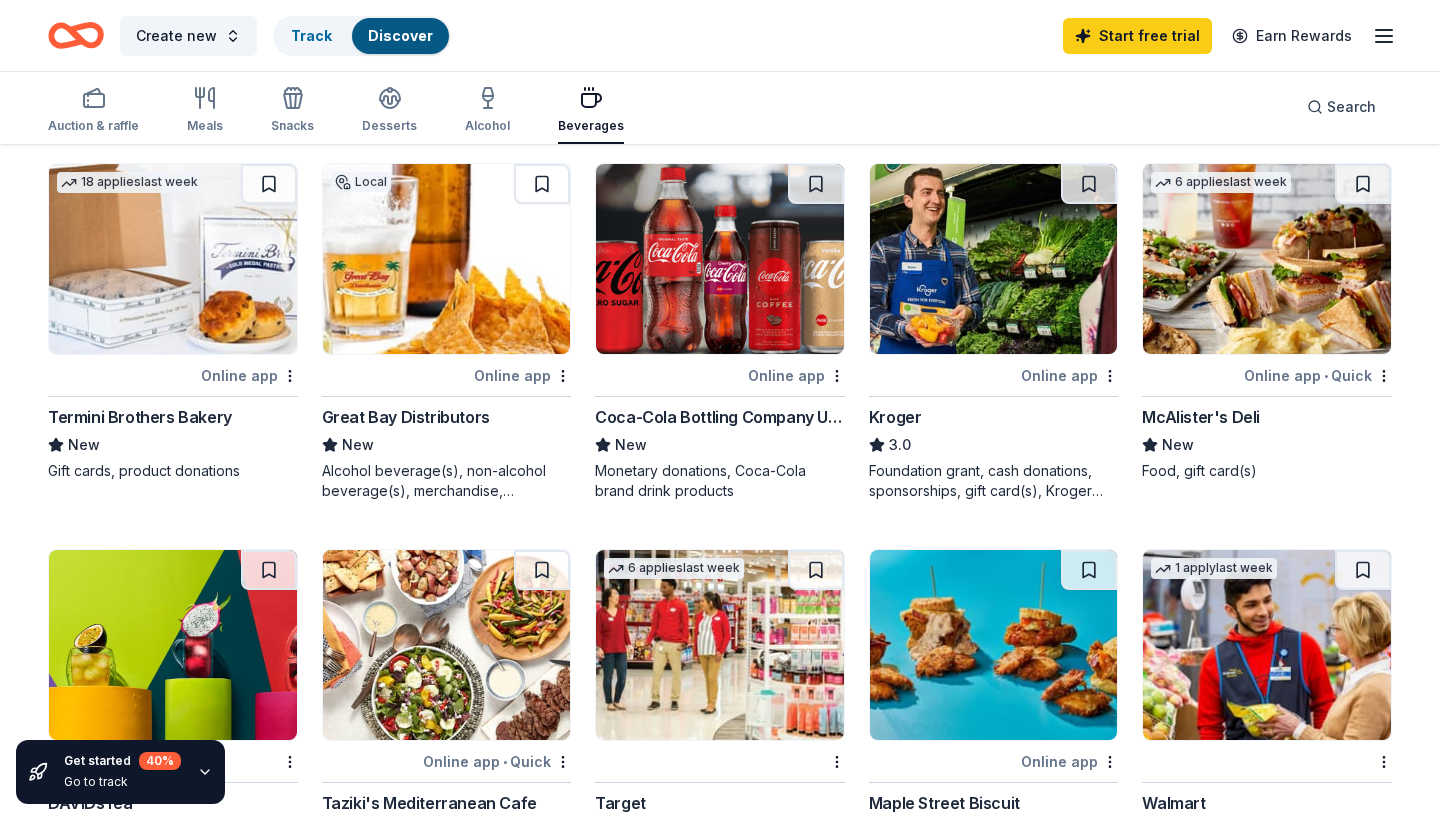 click on "Coca-Cola Bottling Company UNITED" at bounding box center (720, 417) 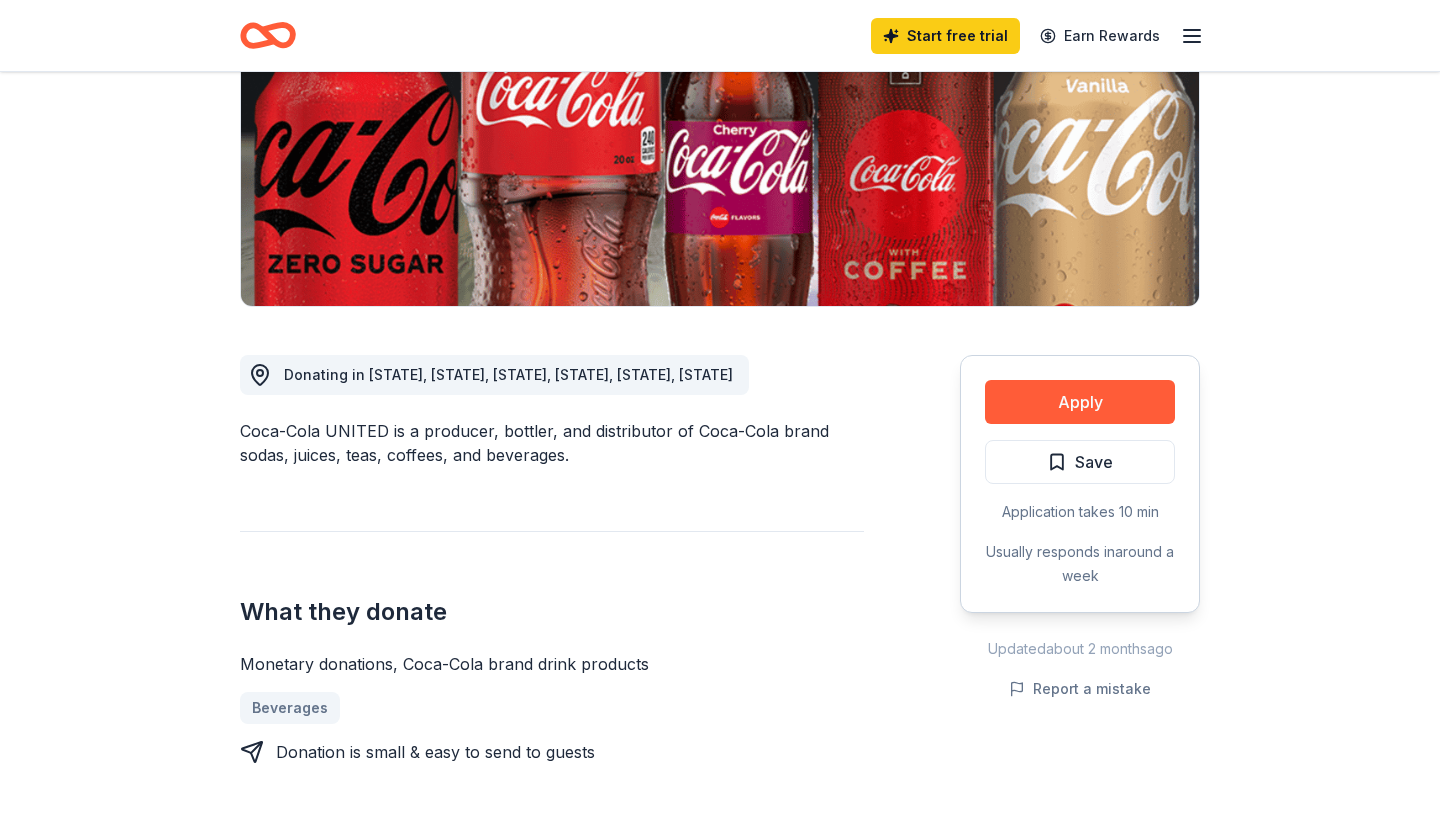 scroll, scrollTop: 303, scrollLeft: 0, axis: vertical 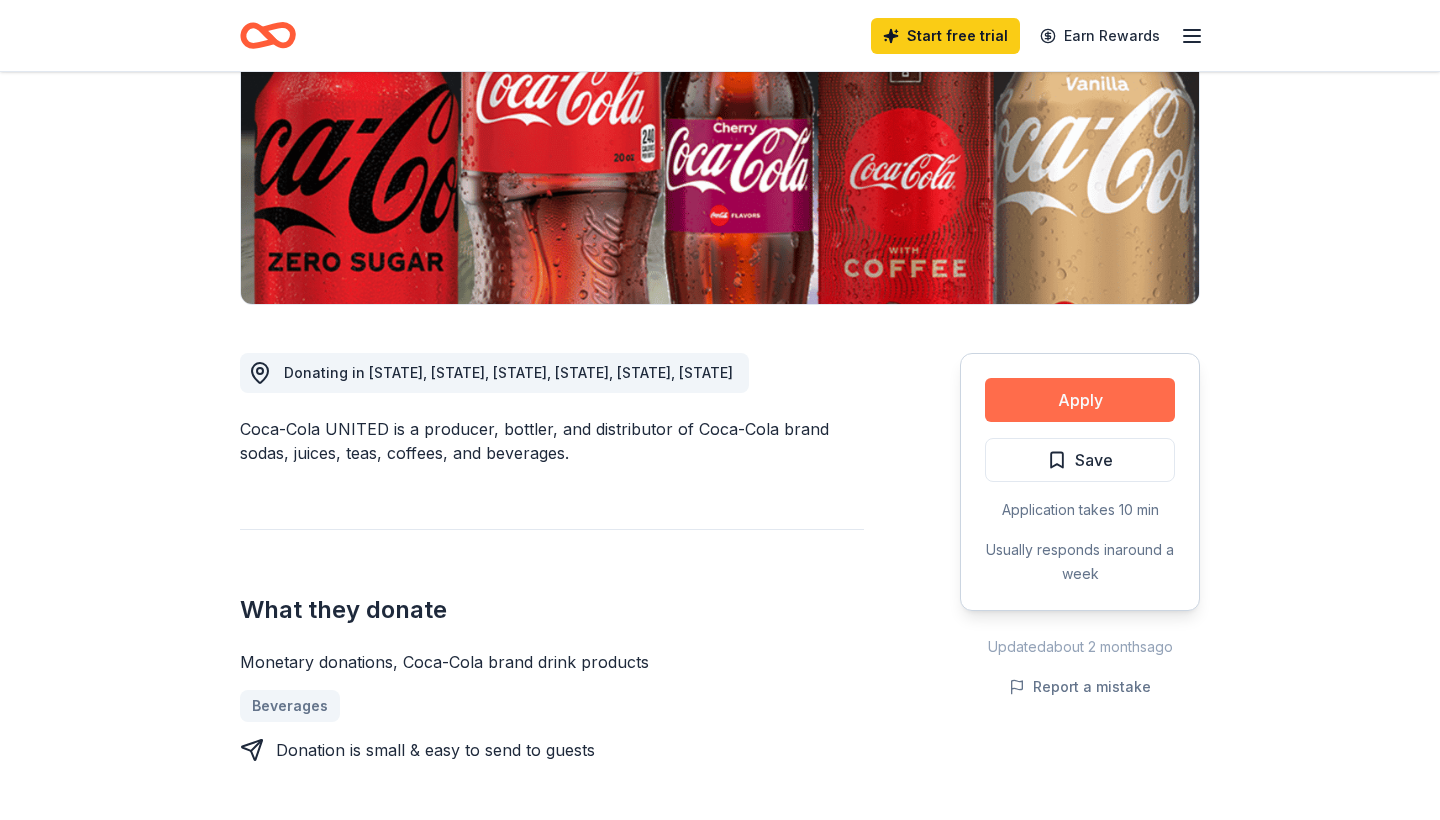click on "Apply" at bounding box center [1080, 400] 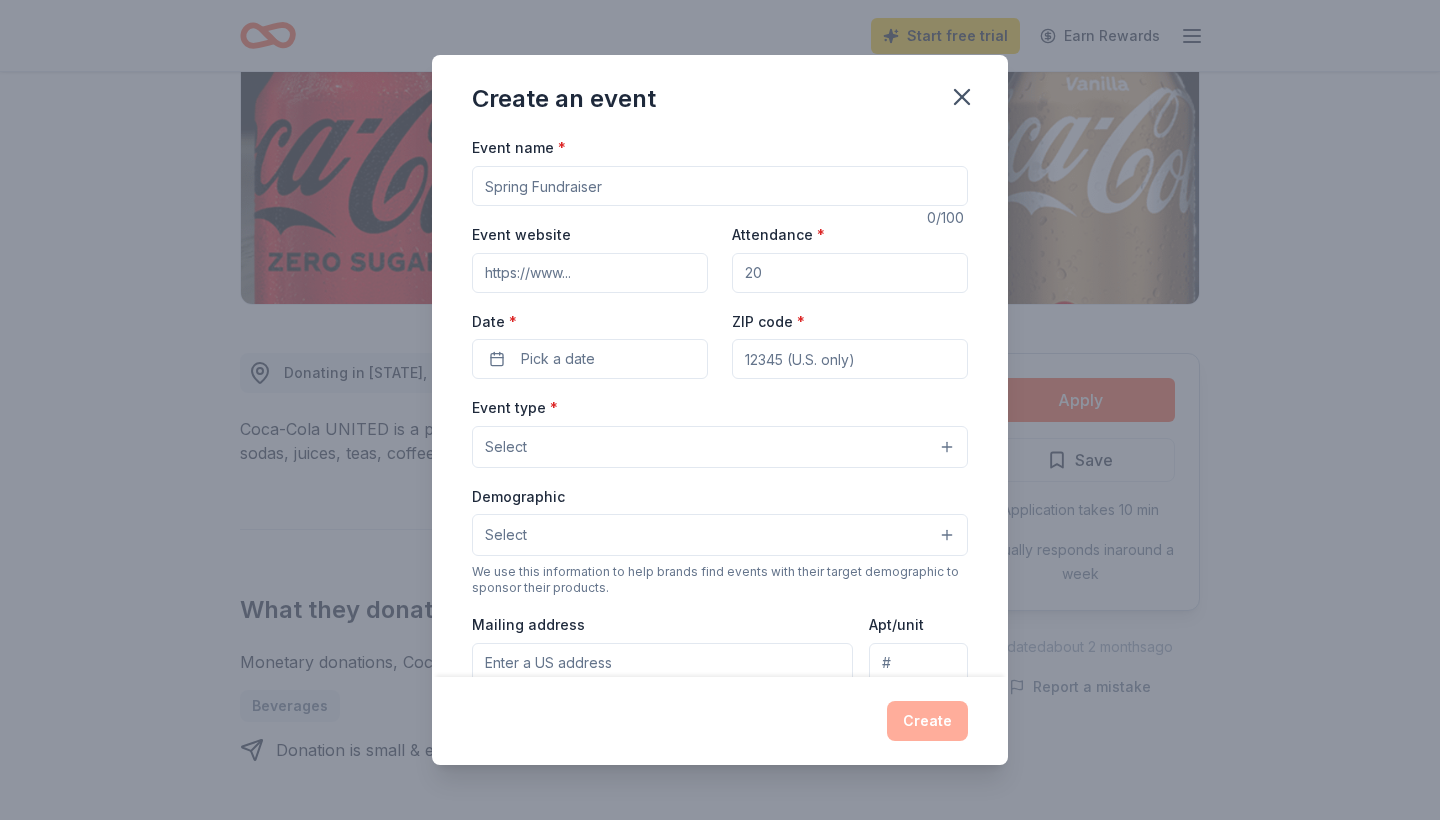 click on "Event name *" at bounding box center [720, 186] 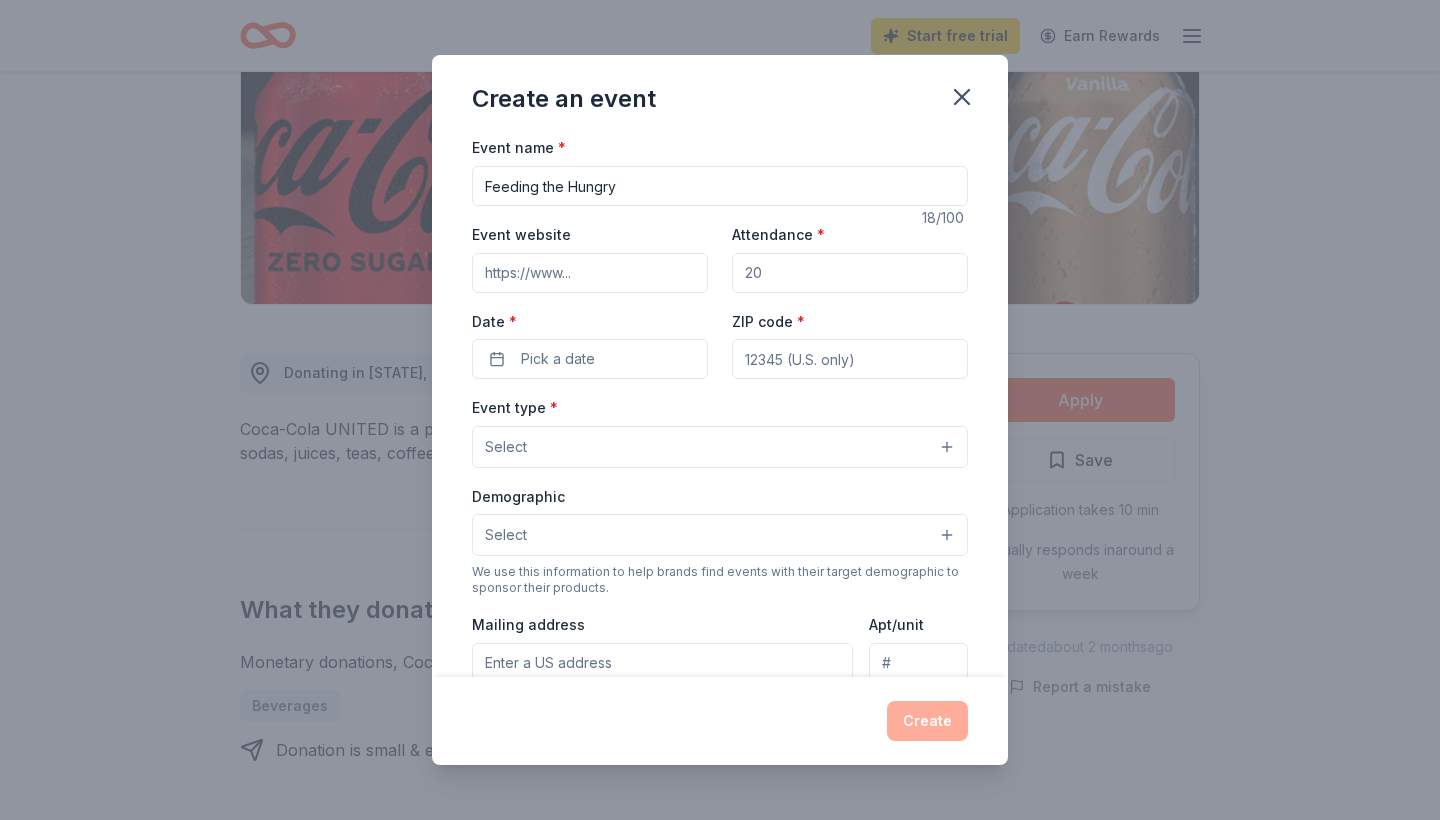 type on "Feeding the Hungry" 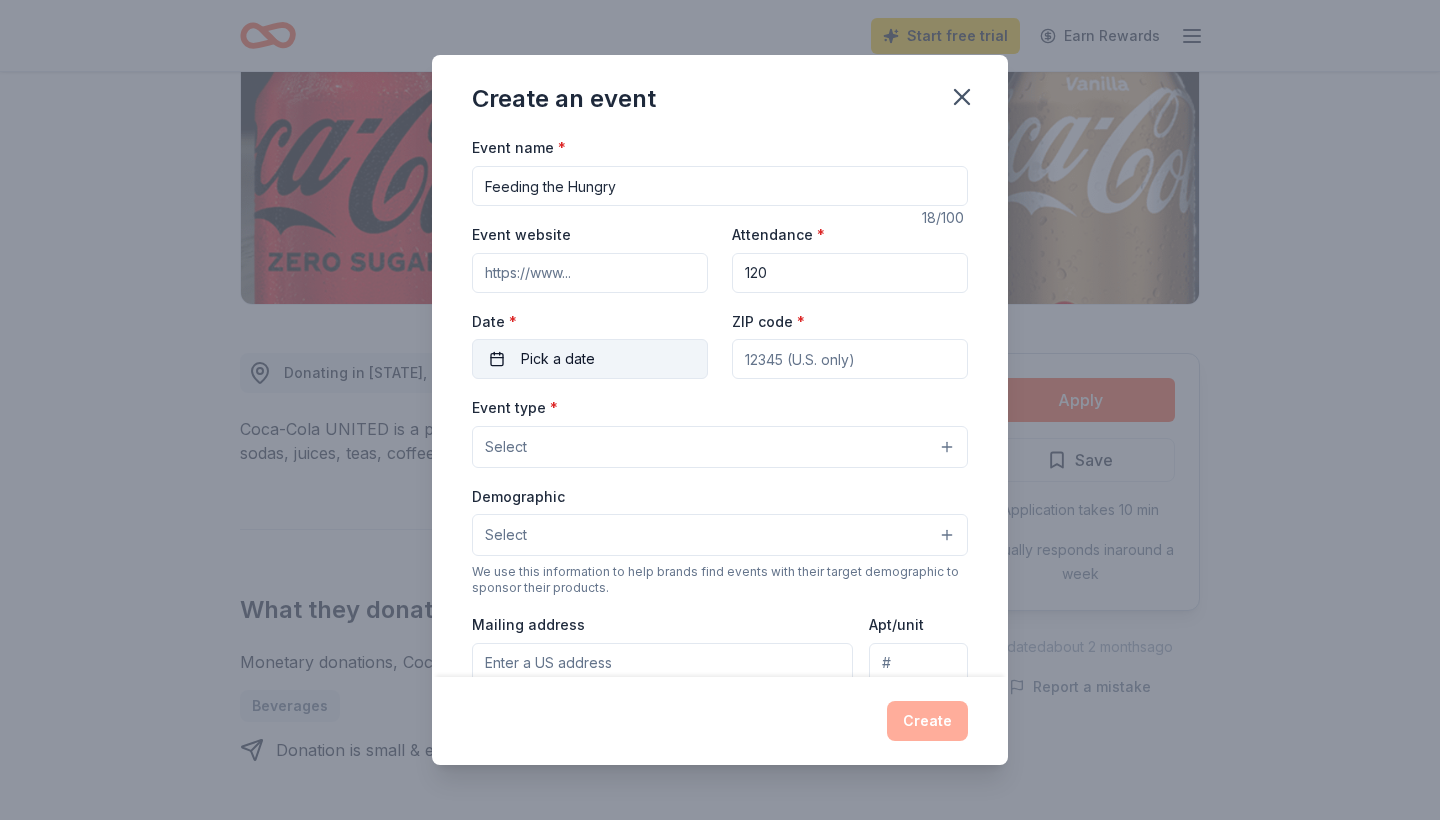 type on "120" 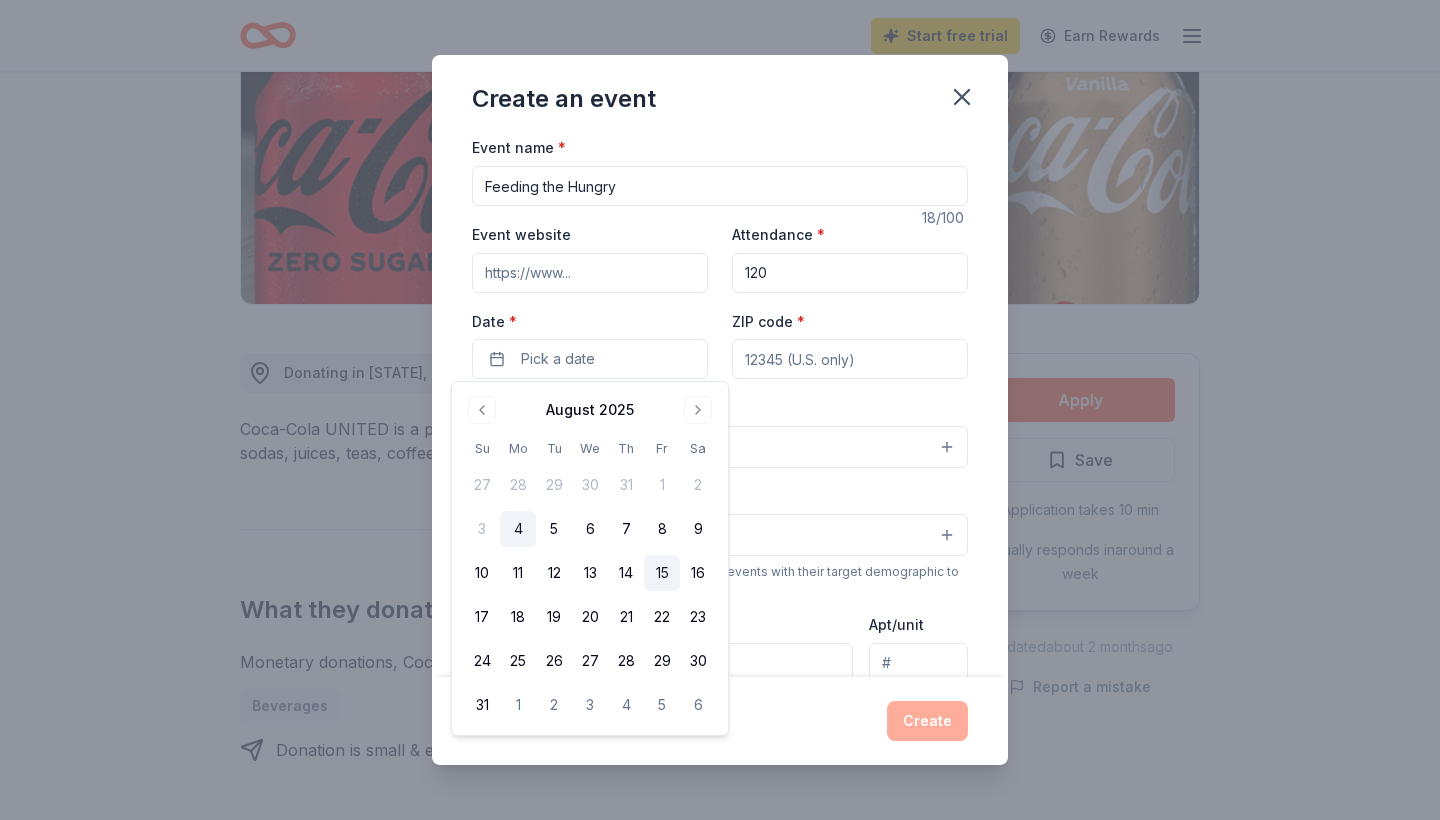 click on "15" at bounding box center [662, 573] 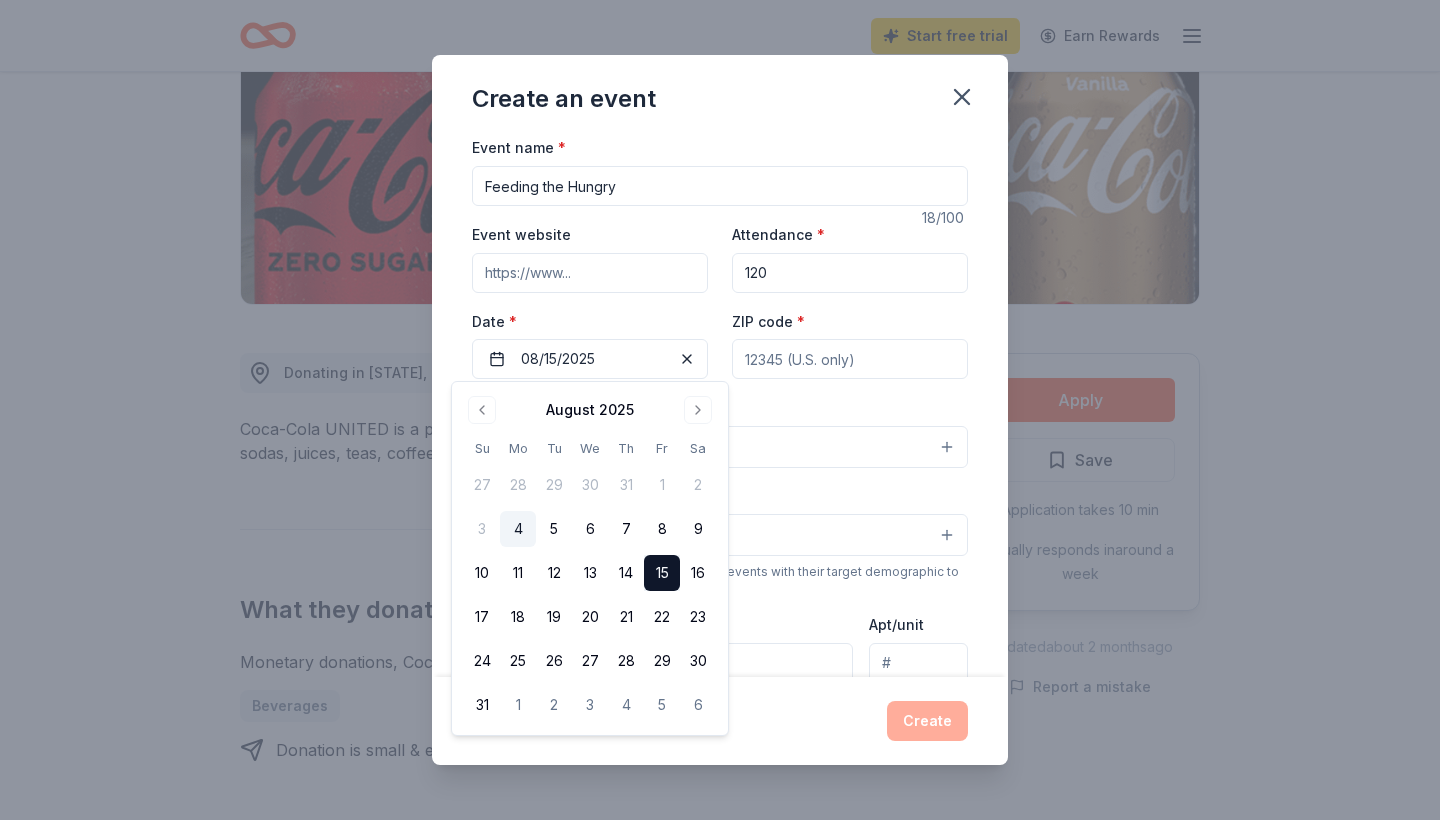 click on "ZIP code *" at bounding box center (850, 359) 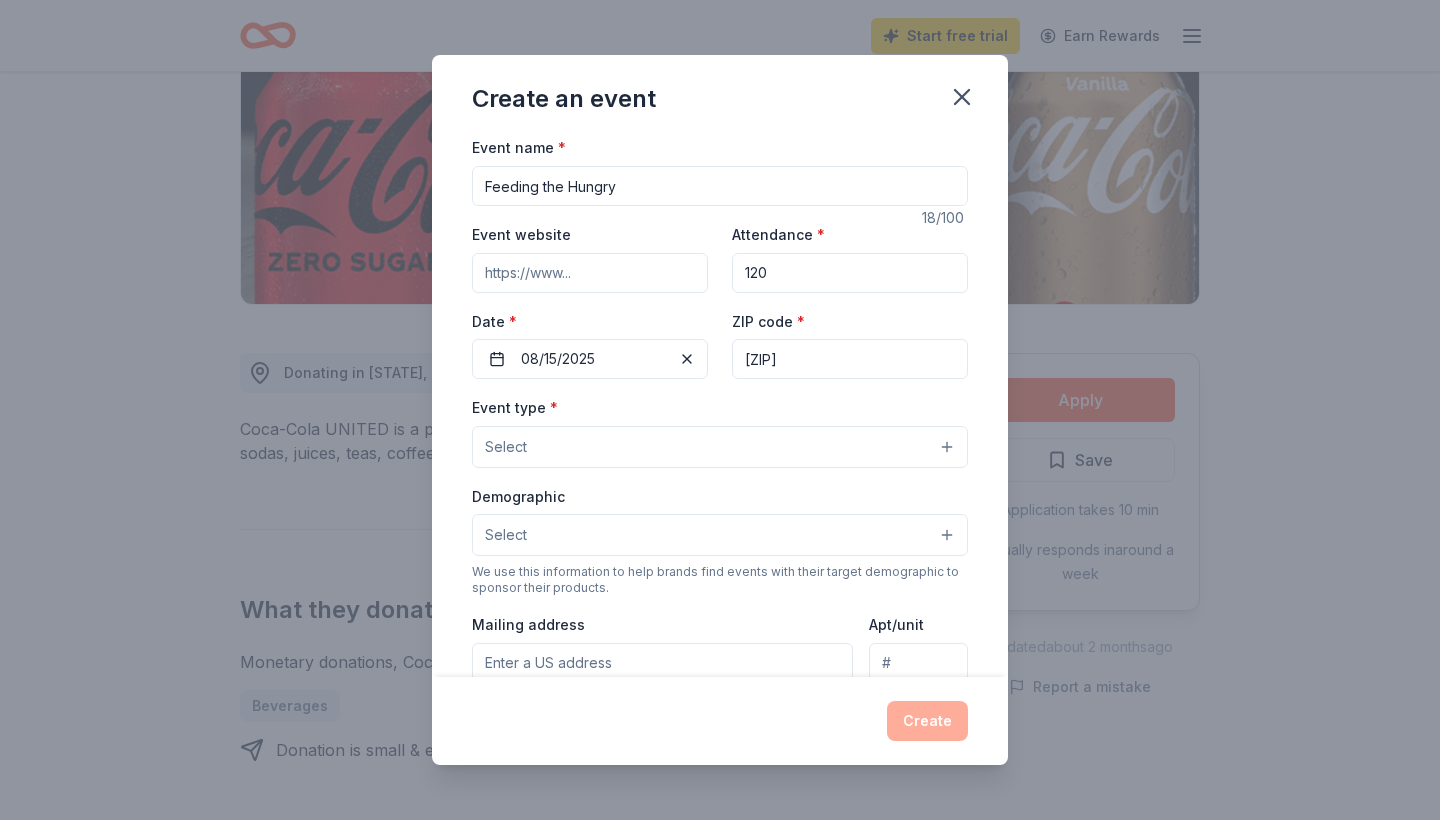 type on "[ZIP]" 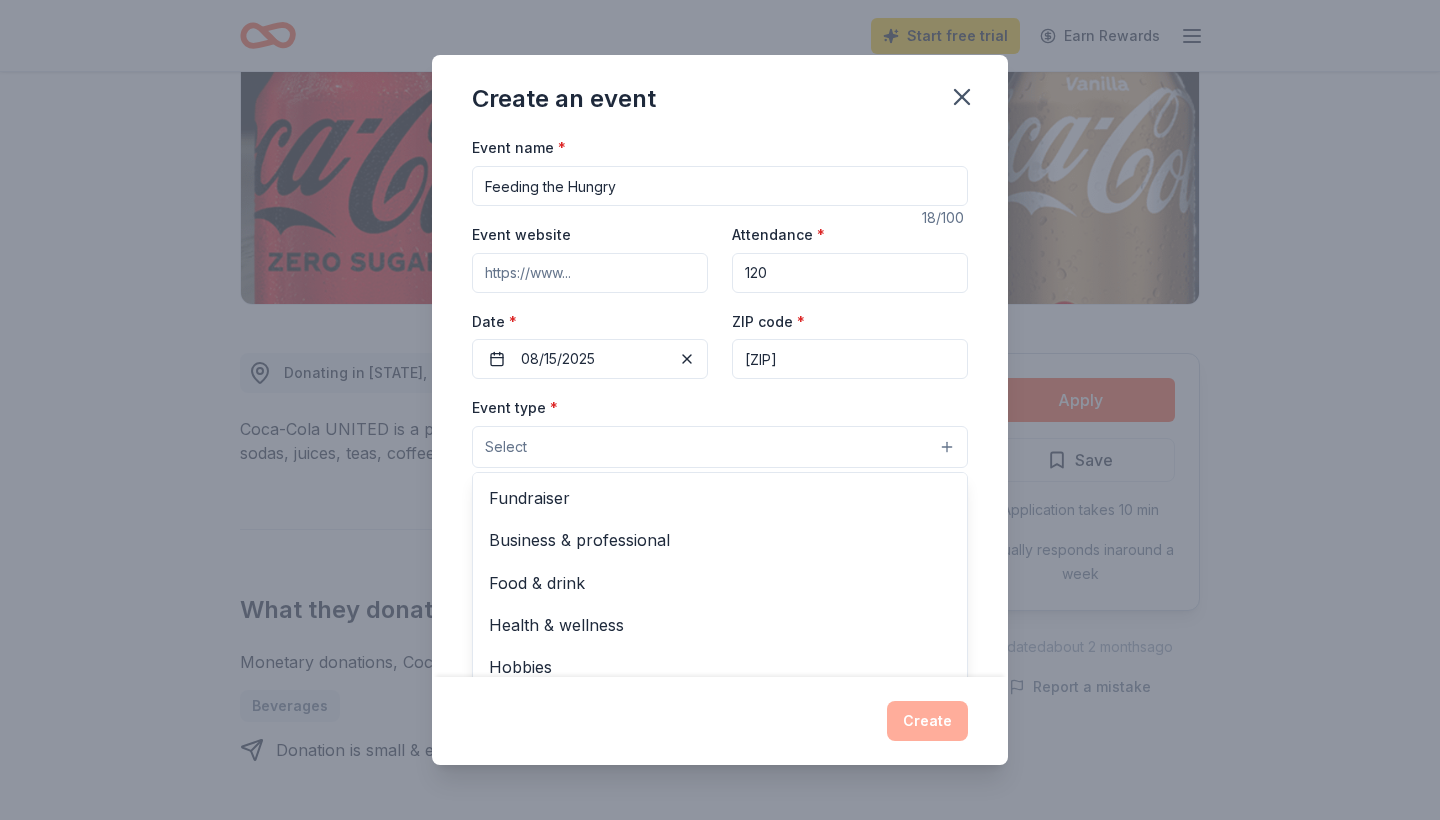 click on "Select" at bounding box center [720, 447] 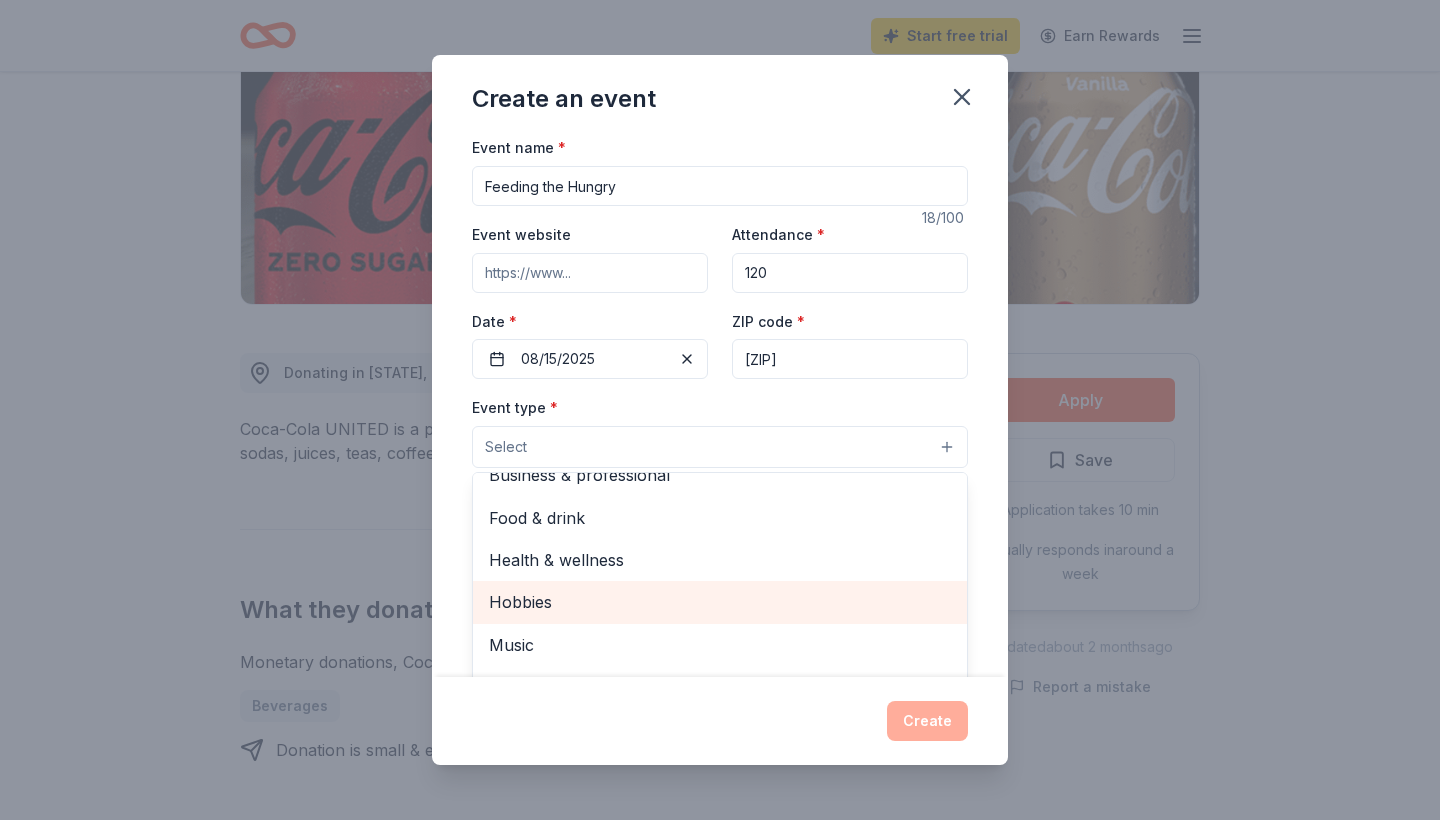 scroll, scrollTop: 64, scrollLeft: 0, axis: vertical 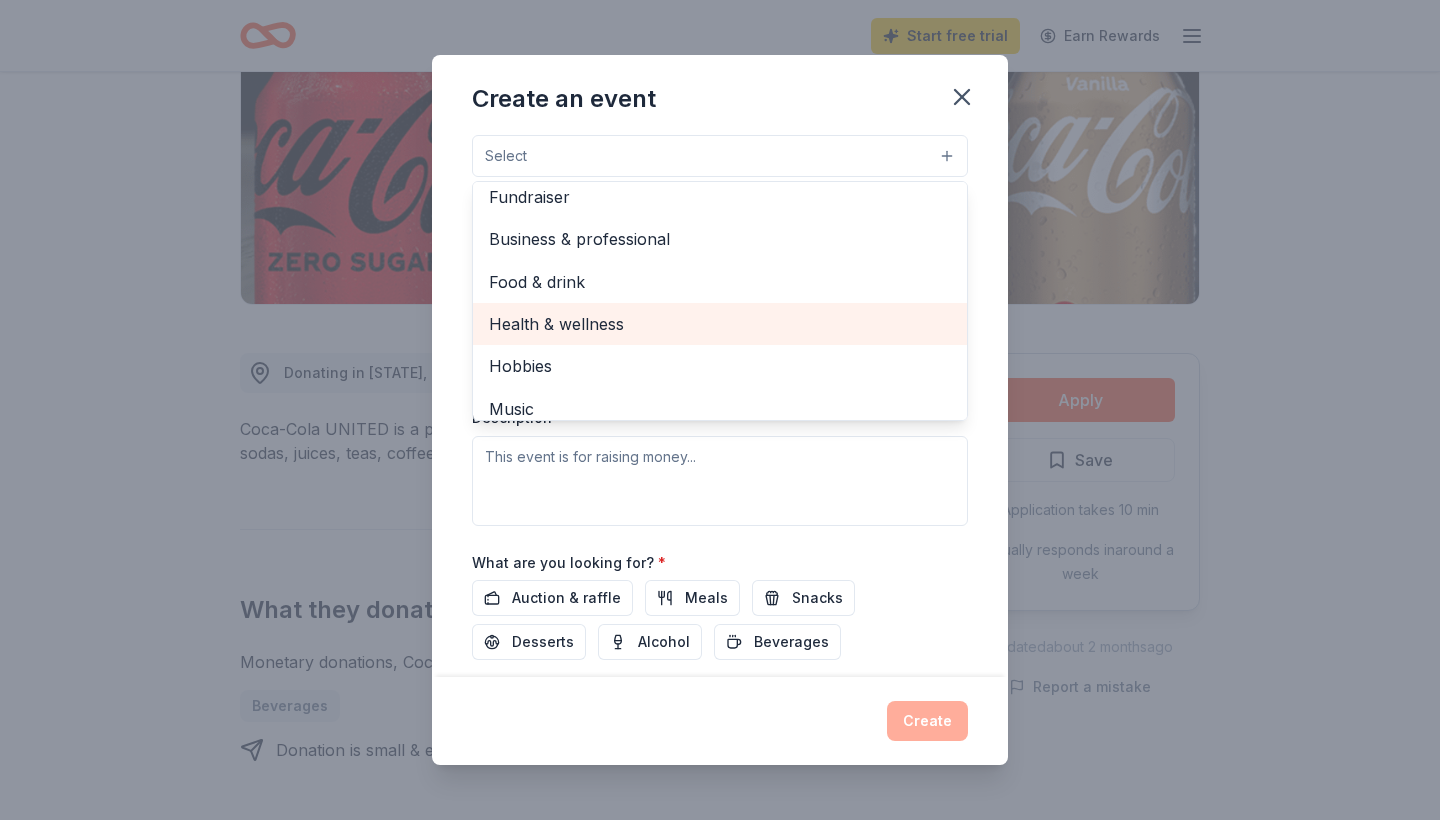 click on "Health & wellness" at bounding box center (720, 324) 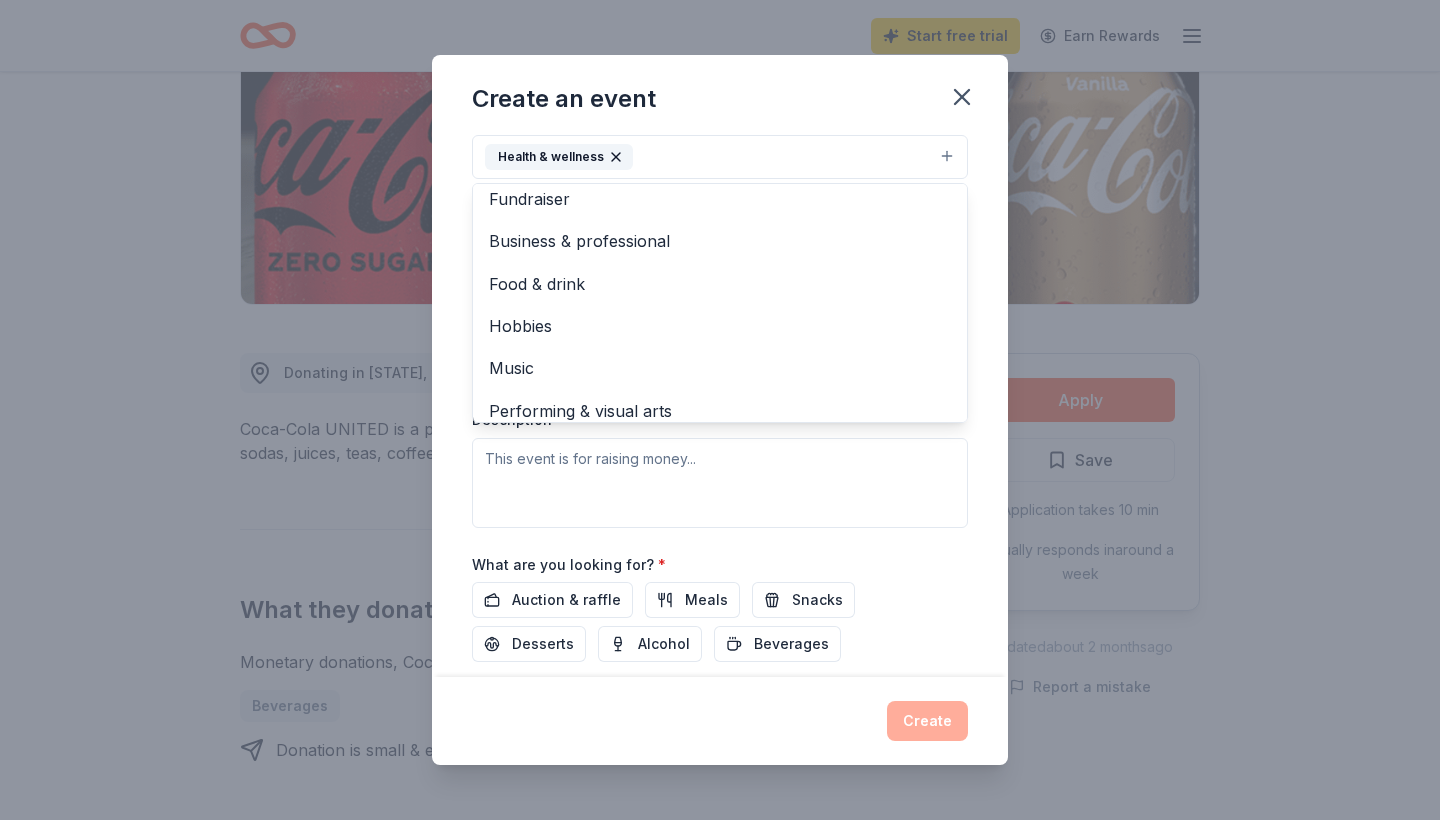 click on "Event name * Feeding the Hungry 18 /100 Event website Attendance * 120 Date * 08/15/2025 ZIP code * [ZIP] Event type * Health & wellness Fundraiser Business & professional Food & drink Hobbies Music Performing & visual arts Demographic Select We use this information to help brands find events with their target demographic to sponsor their products. Mailing address Apt/unit Description What are you looking for? * Auction & raffle Meals Snacks Desserts Alcohol Beverages Send me reminders Email me reminders of donor application deadlines Recurring event" at bounding box center (720, 405) 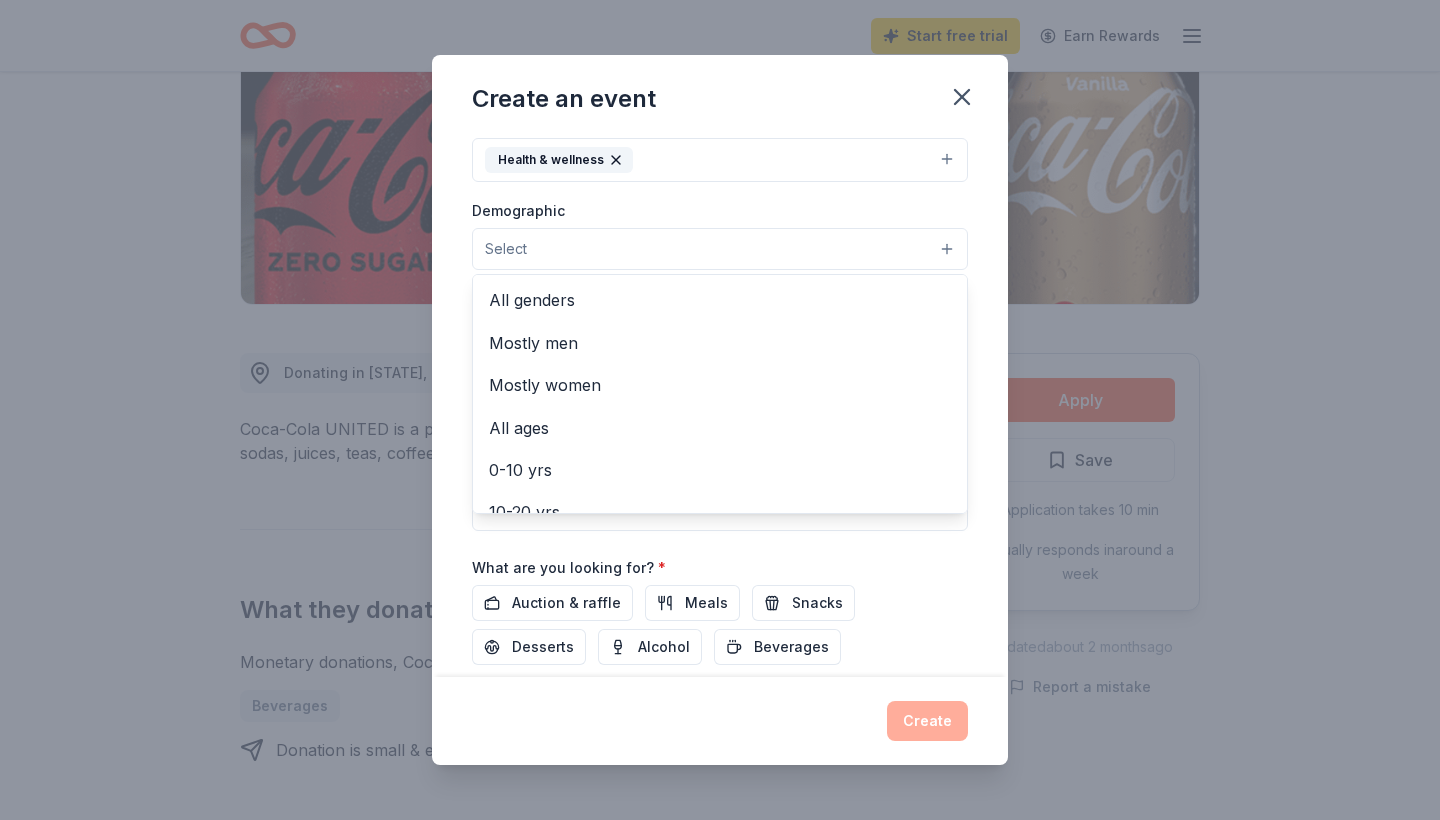 click on "Select" at bounding box center [720, 249] 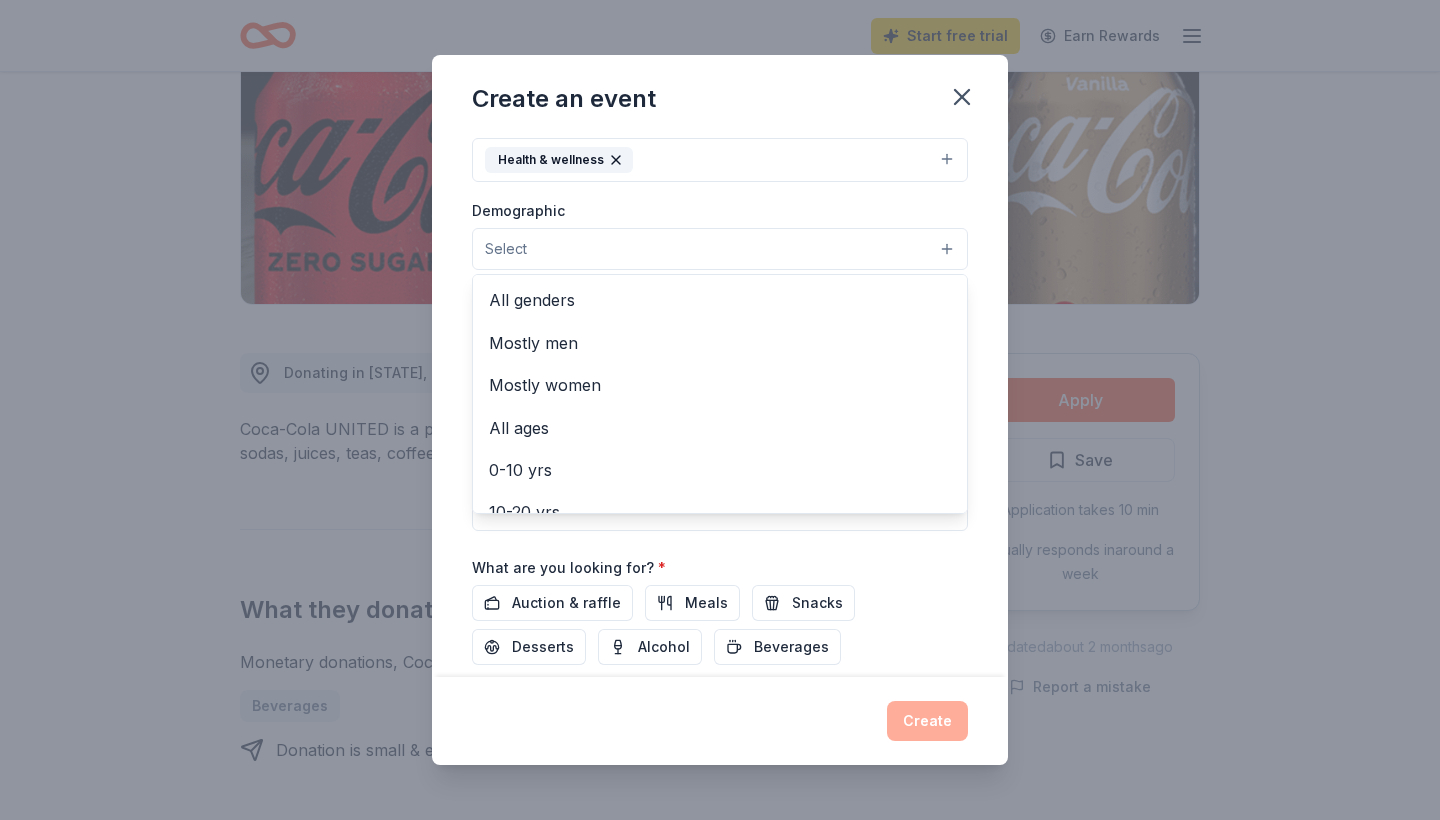 scroll, scrollTop: 0, scrollLeft: 0, axis: both 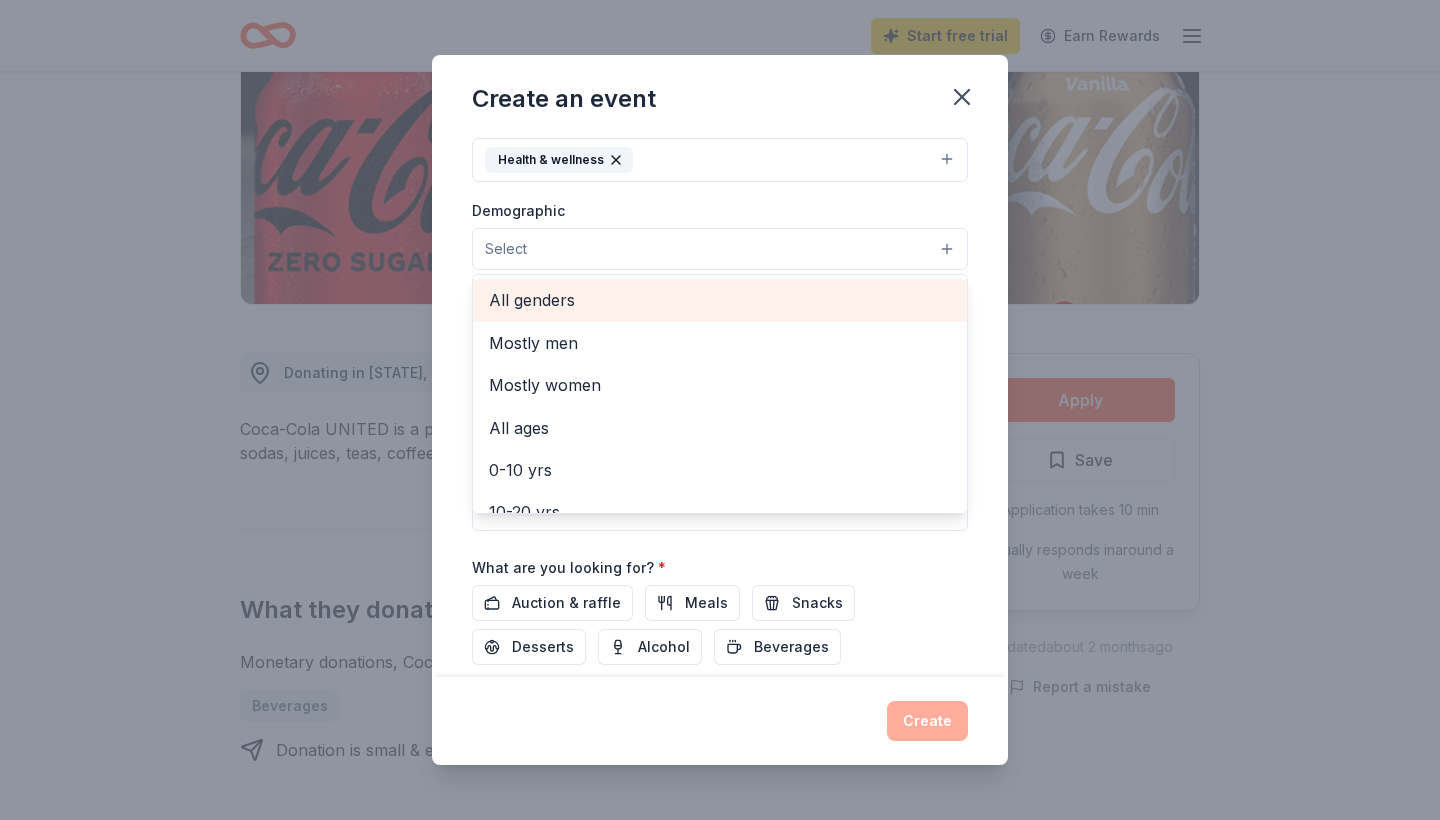 click on "All genders" at bounding box center (720, 300) 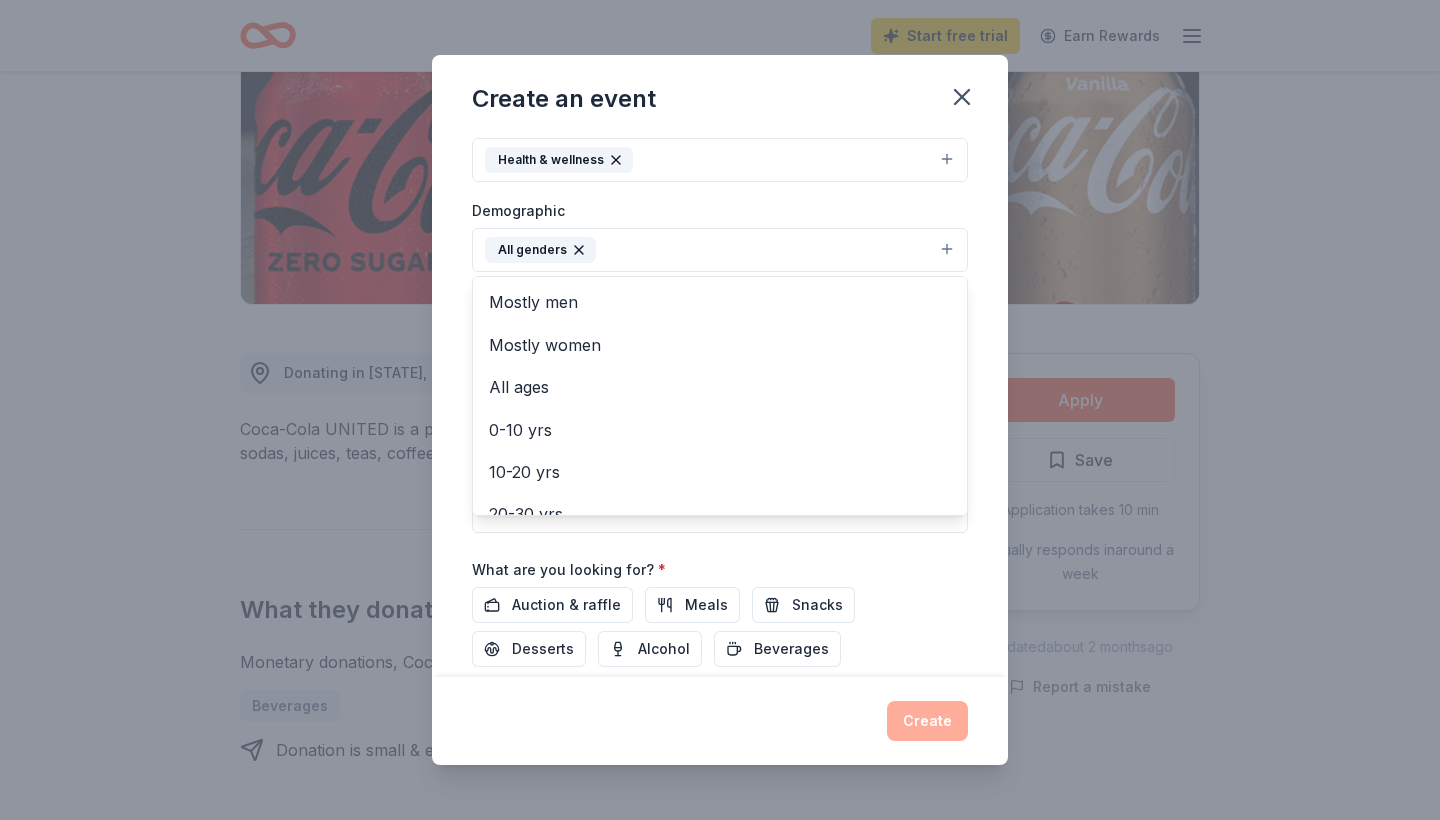 click on "Event name * Feeding the Hungry 18 /100 Event website Attendance * 120 Date * 08/15/2025 ZIP code * [ZIP] Event type * Health & wellness Demographic All genders 0-10 yrs 10-20 yrs 20-30 yrs 30-40 yrs 40-50 yrs 50-60 yrs 60-70 yrs 70-80 yrs 80+ yrs We use this information to help brands find events with their target demographic to sponsor their products. Mailing address Apt/unit Description What are you looking for? * Auction & raffle Meals Snacks Desserts Alcohol Beverages Send me reminders Email me reminders of donor application deadlines Recurring event" at bounding box center (720, 405) 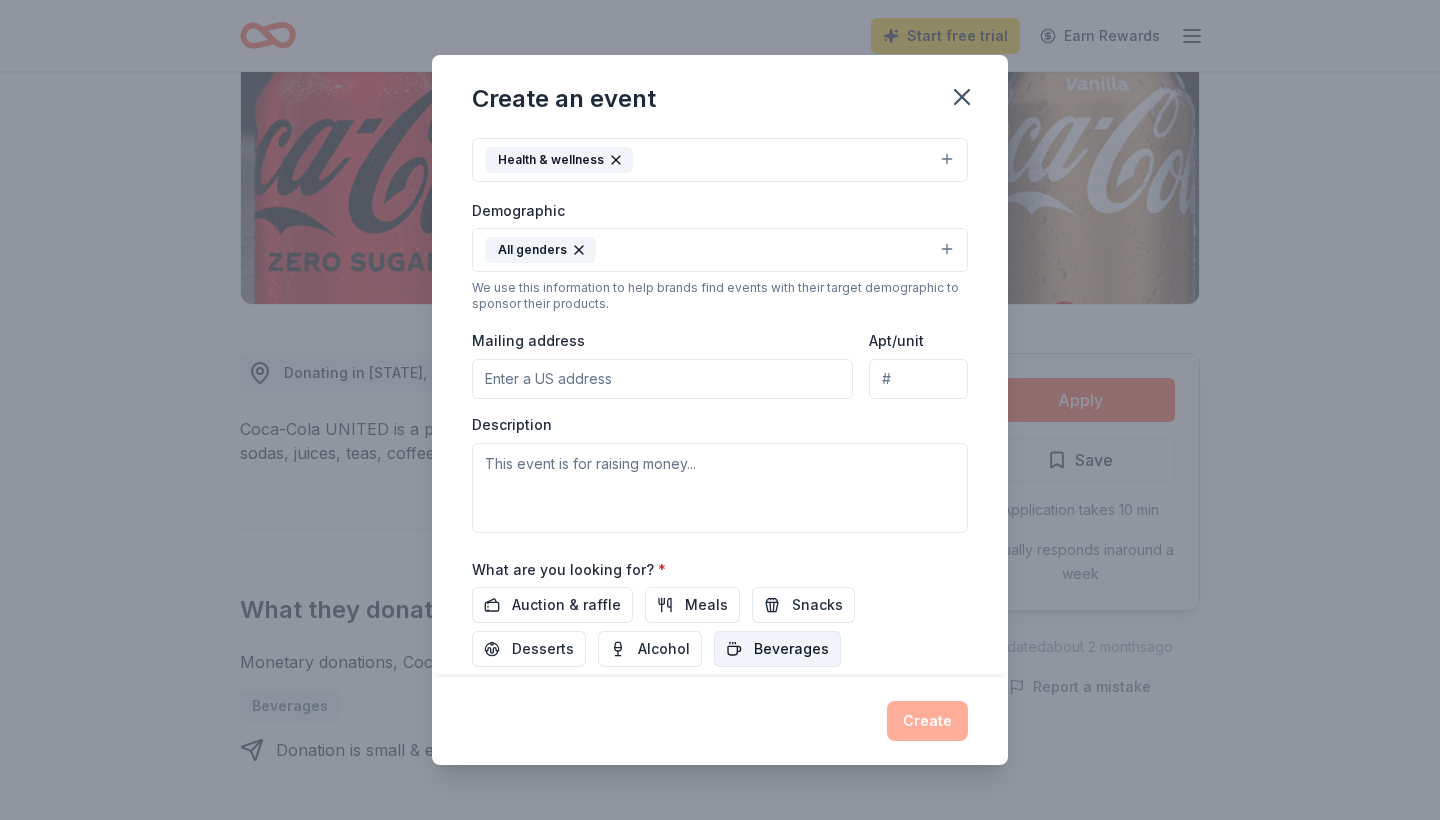 click on "Beverages" at bounding box center [791, 649] 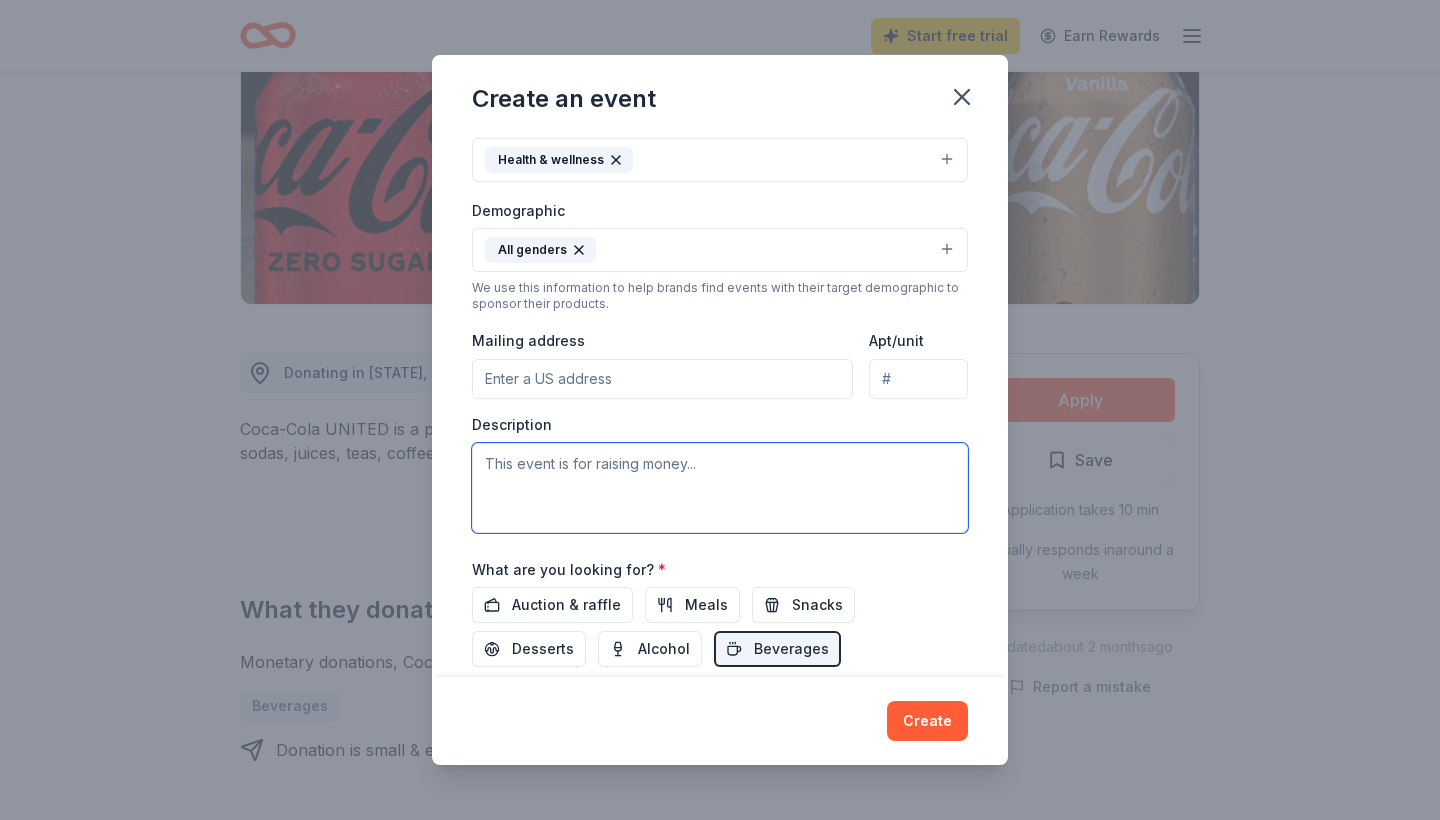 drag, startPoint x: 488, startPoint y: 458, endPoint x: 789, endPoint y: 478, distance: 301.66373 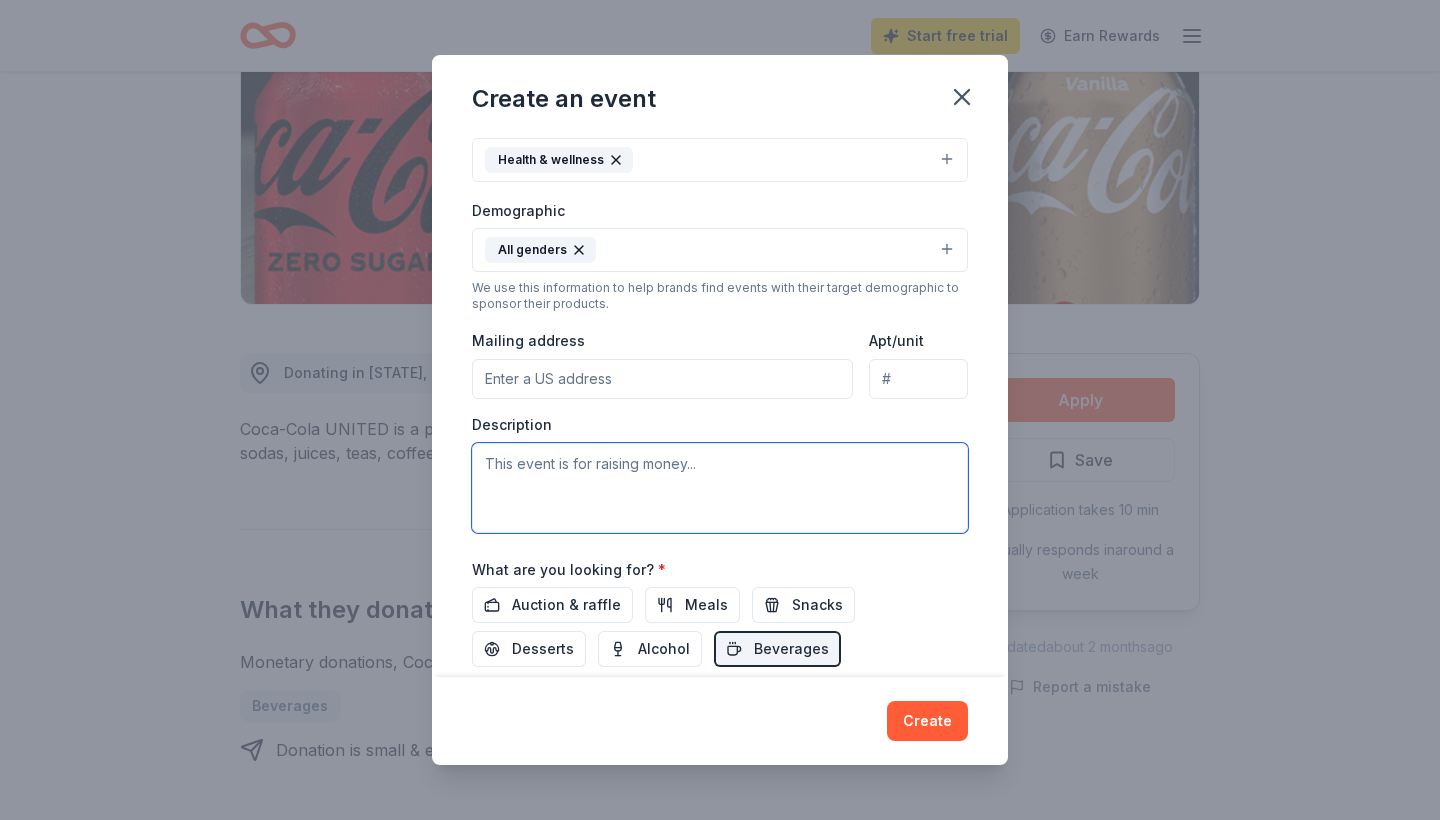 click at bounding box center [720, 488] 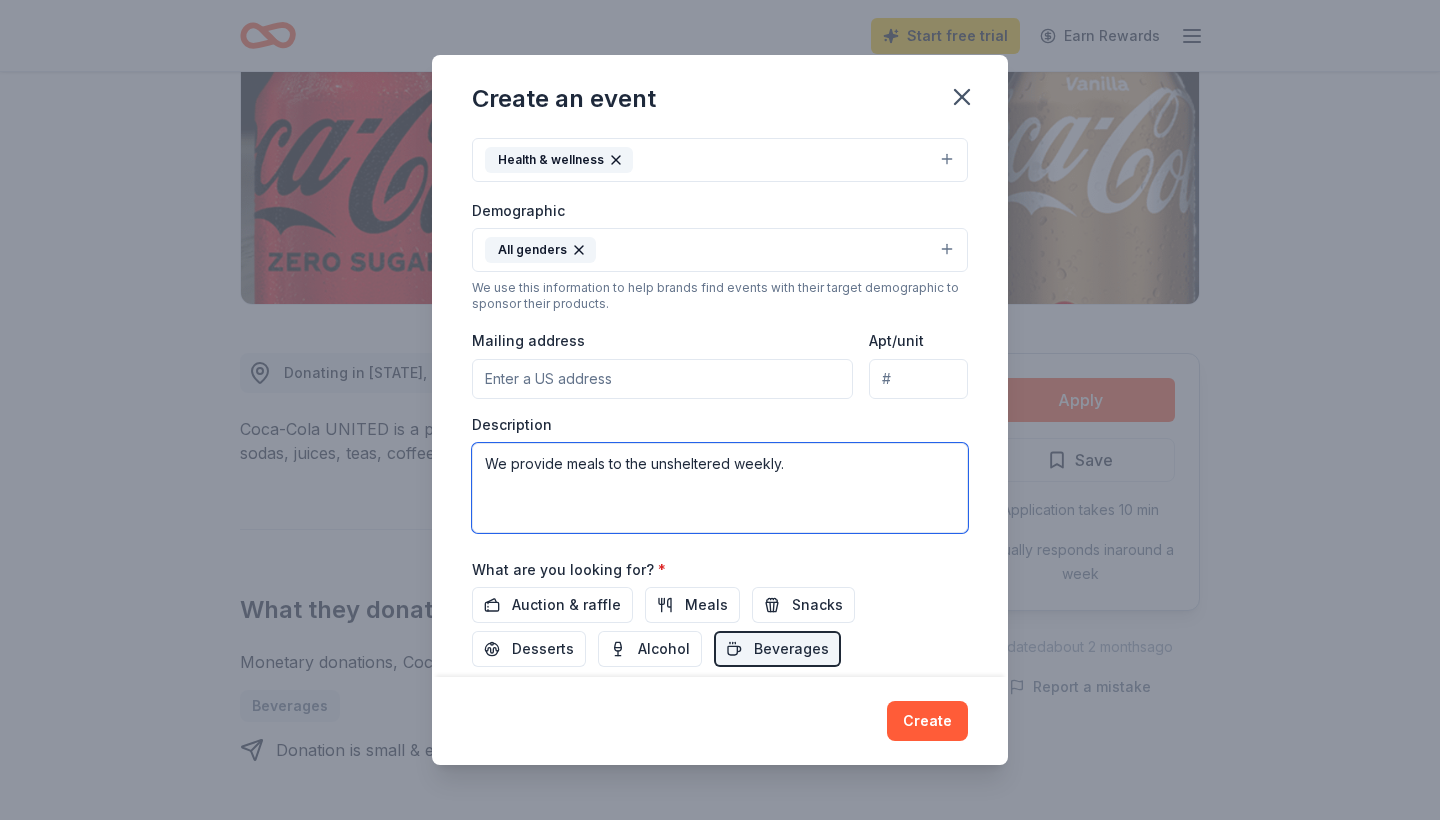 type on "We provide meals to the unsheltered weekly." 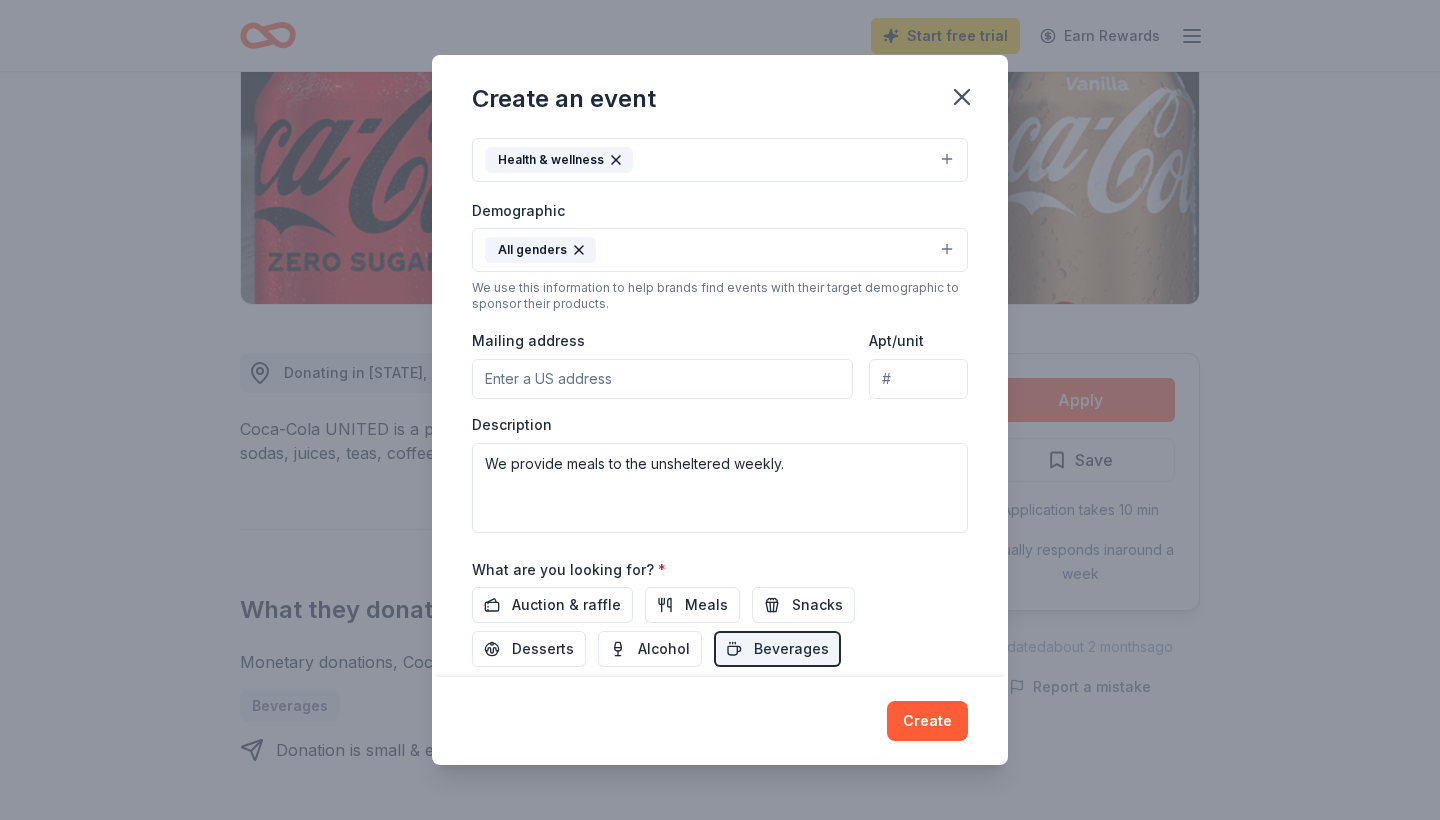 click on "Mailing address" at bounding box center (662, 379) 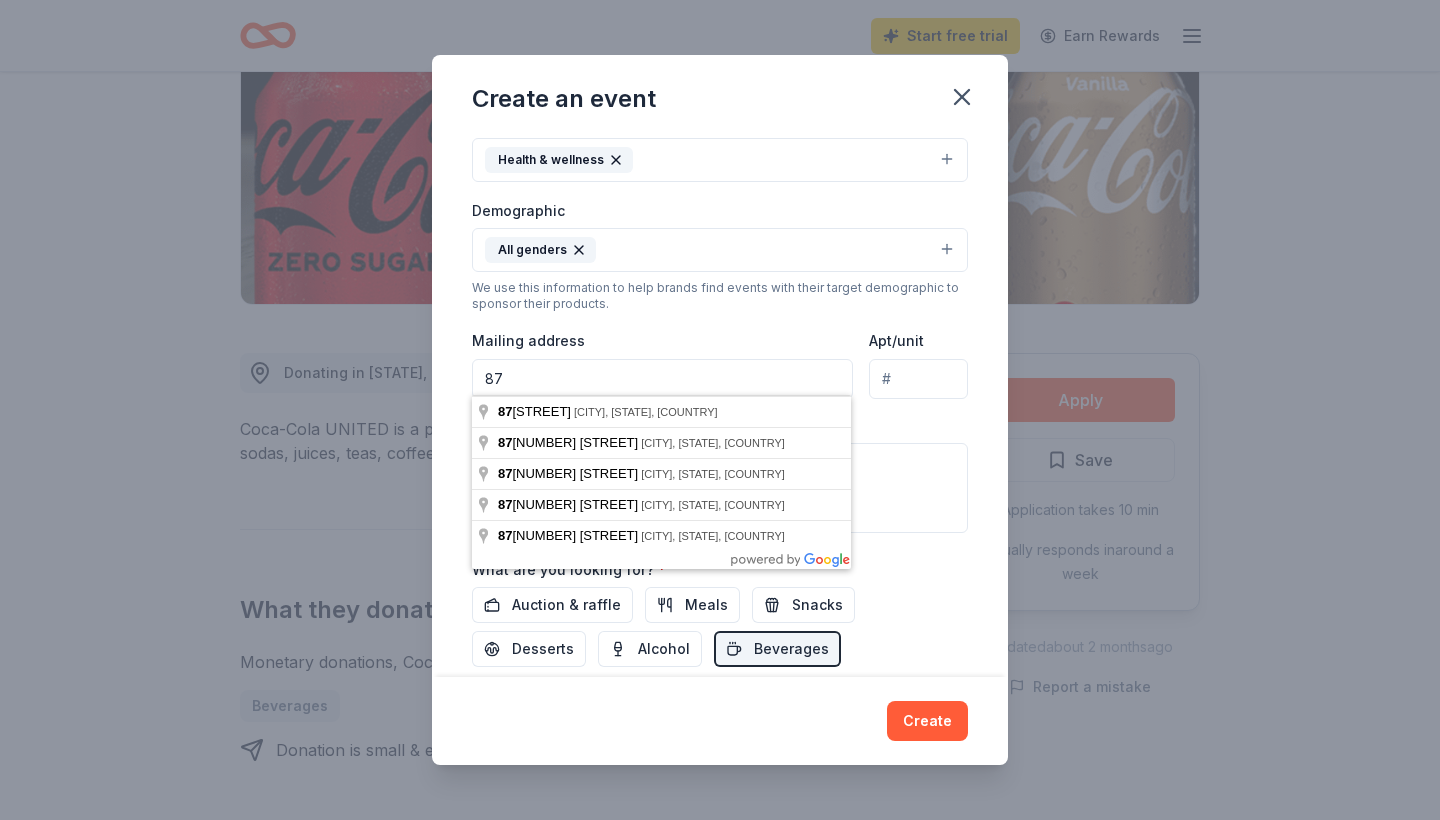 type on "8" 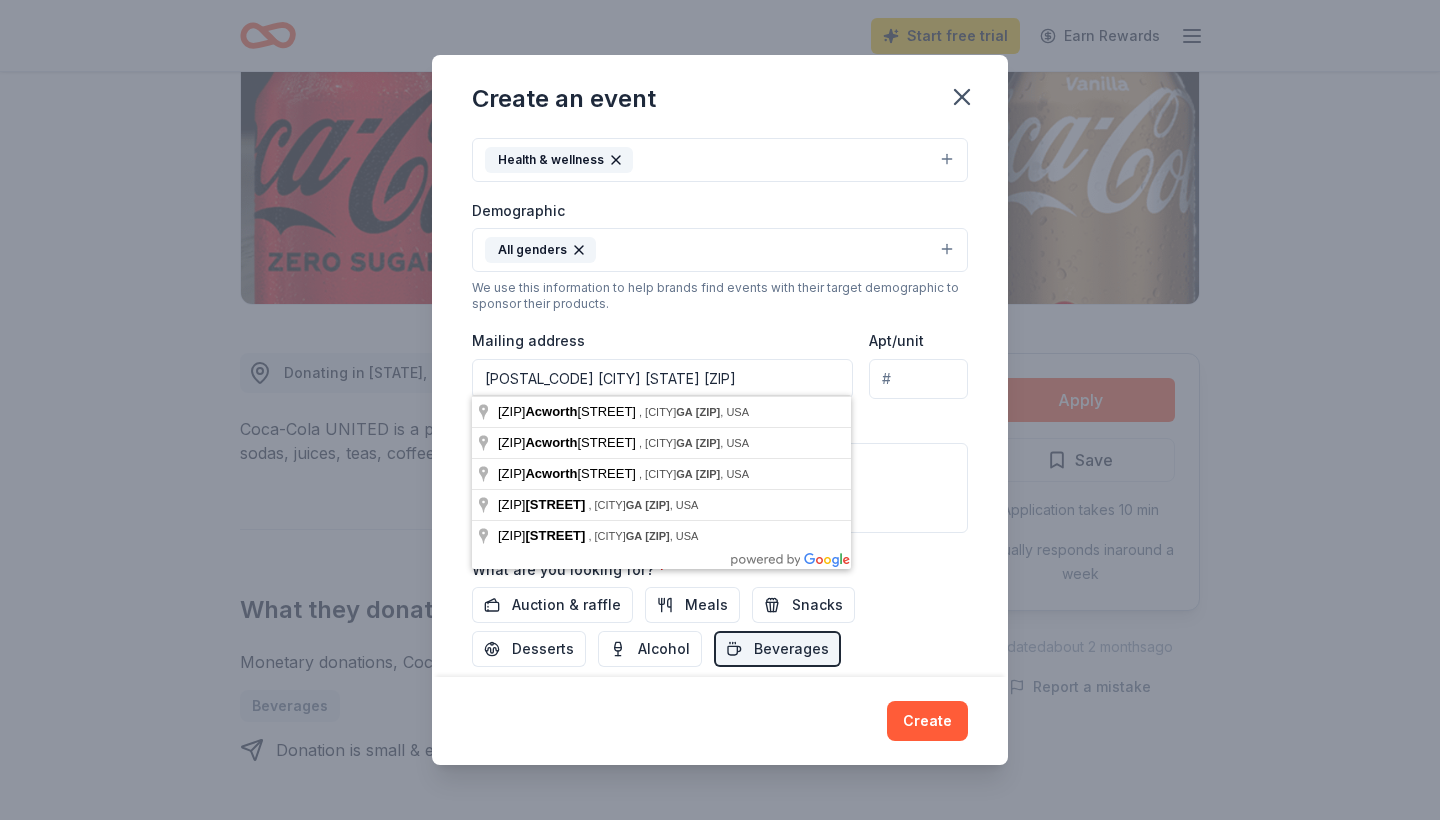 type on "[POSTAL_CODE] [CITY] [STATE] [ZIP]" 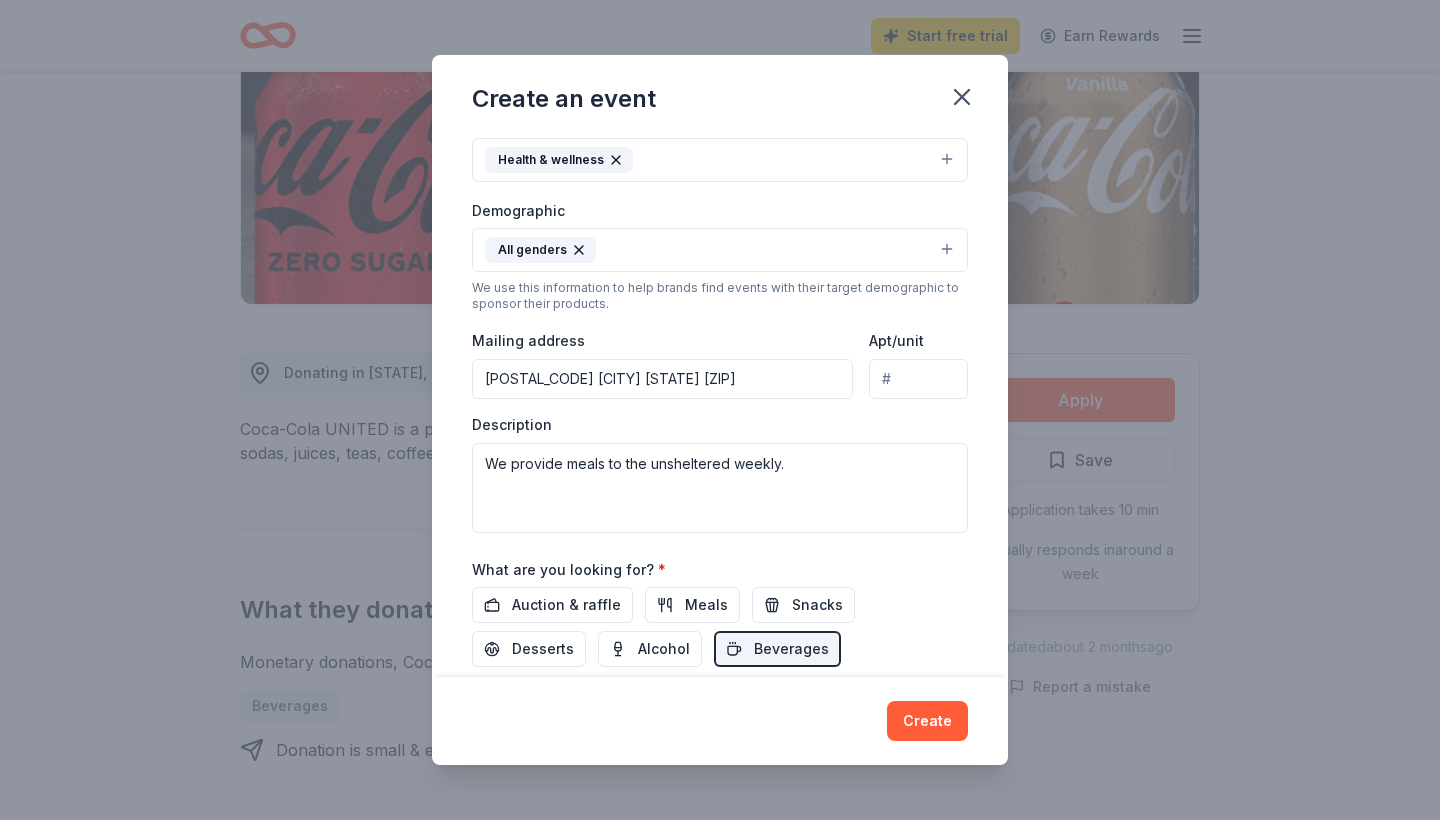 click on "We use this information to help brands find events with their target demographic to sponsor their products." at bounding box center [720, 296] 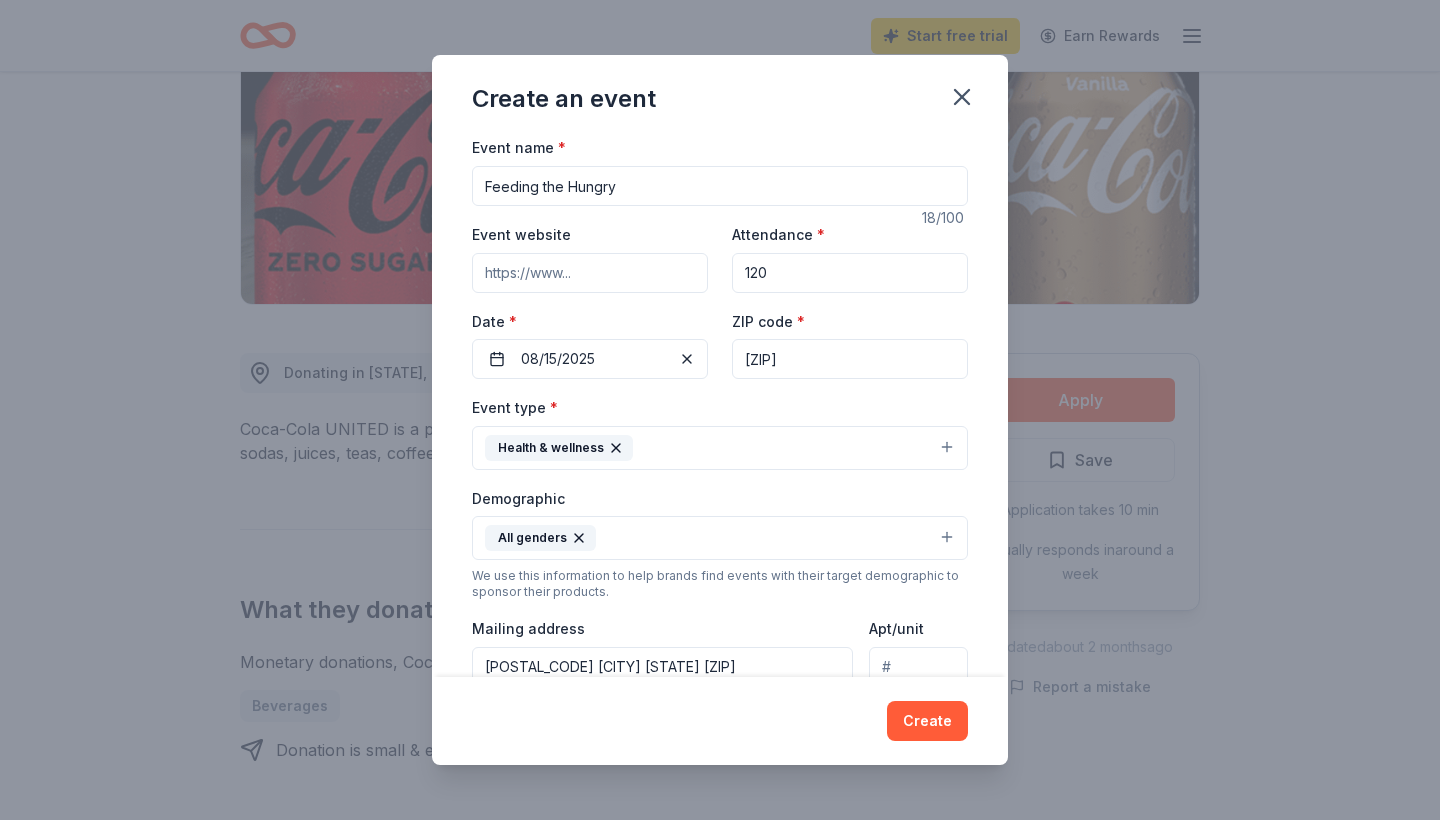 scroll, scrollTop: 1, scrollLeft: 0, axis: vertical 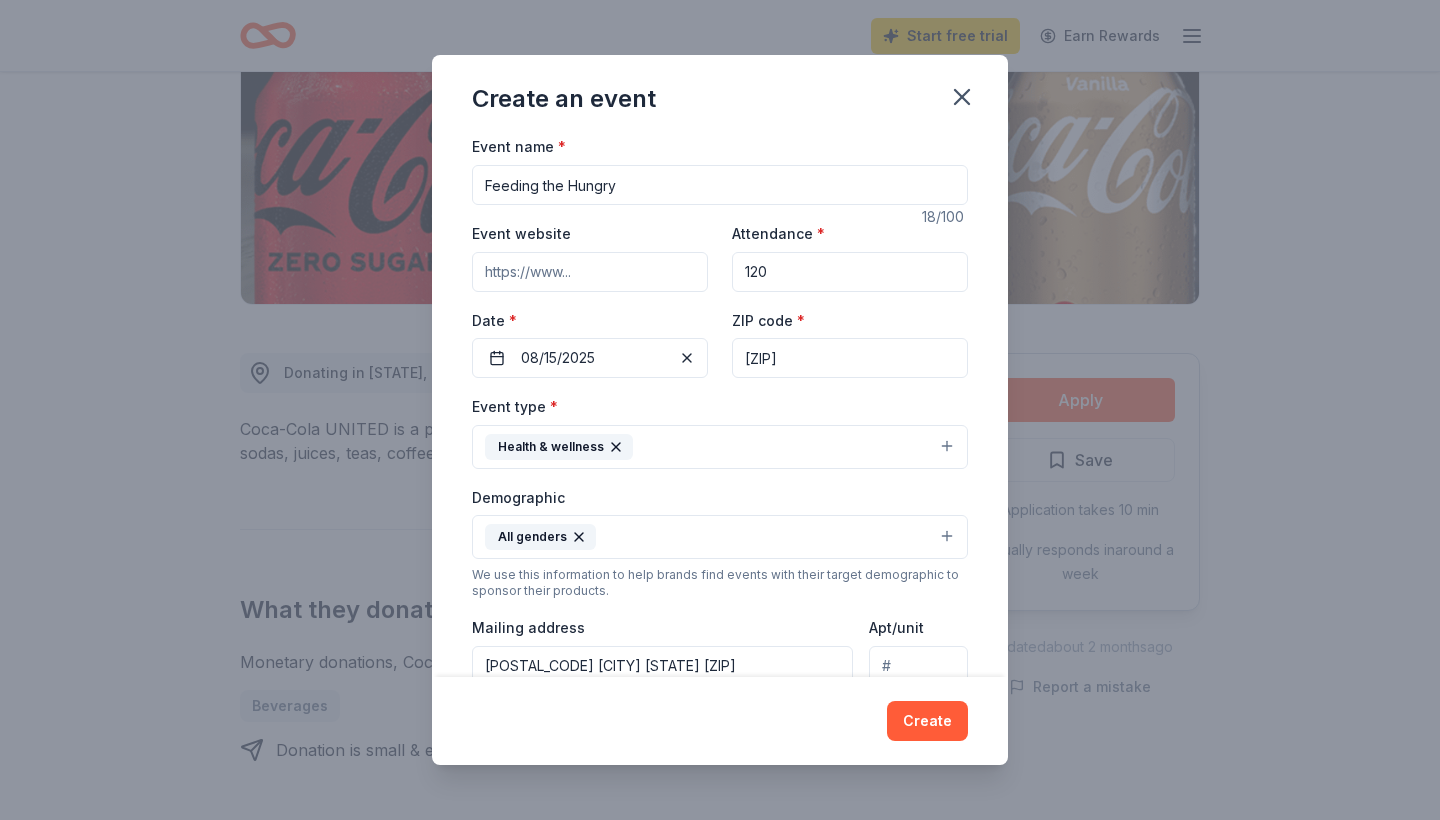 click on "Event website" at bounding box center (590, 272) 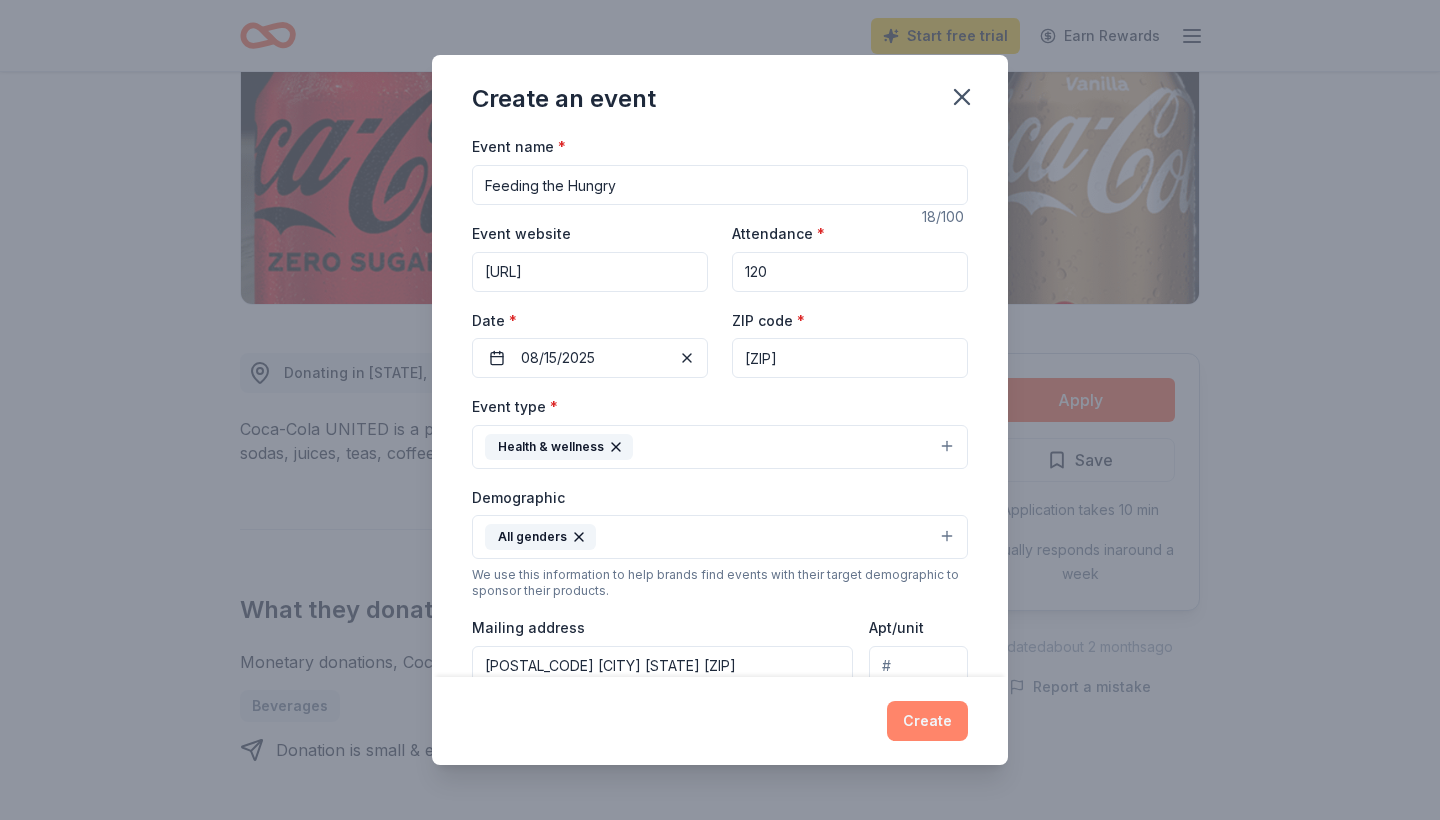 type on "[URL]" 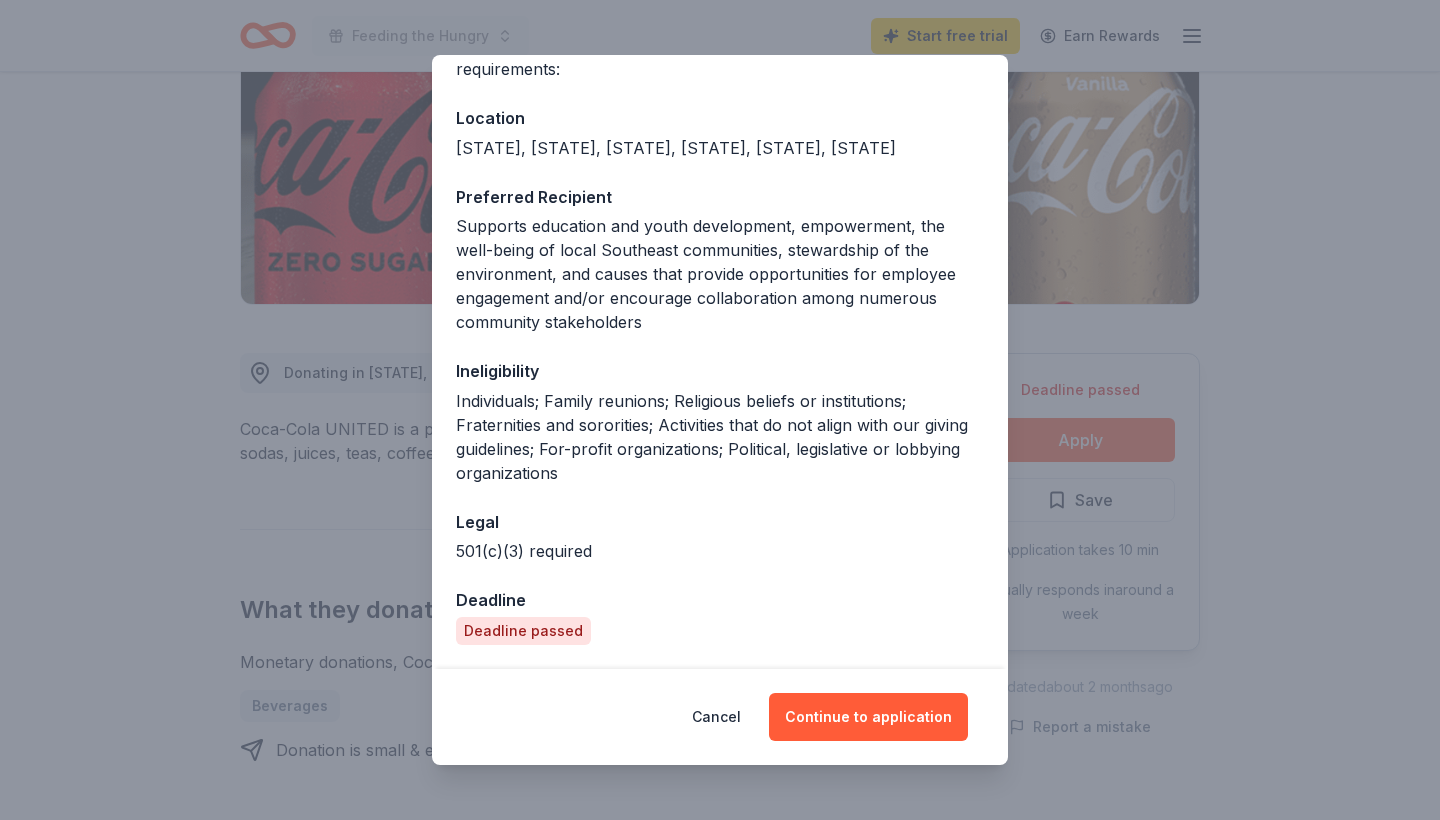 scroll, scrollTop: 190, scrollLeft: 0, axis: vertical 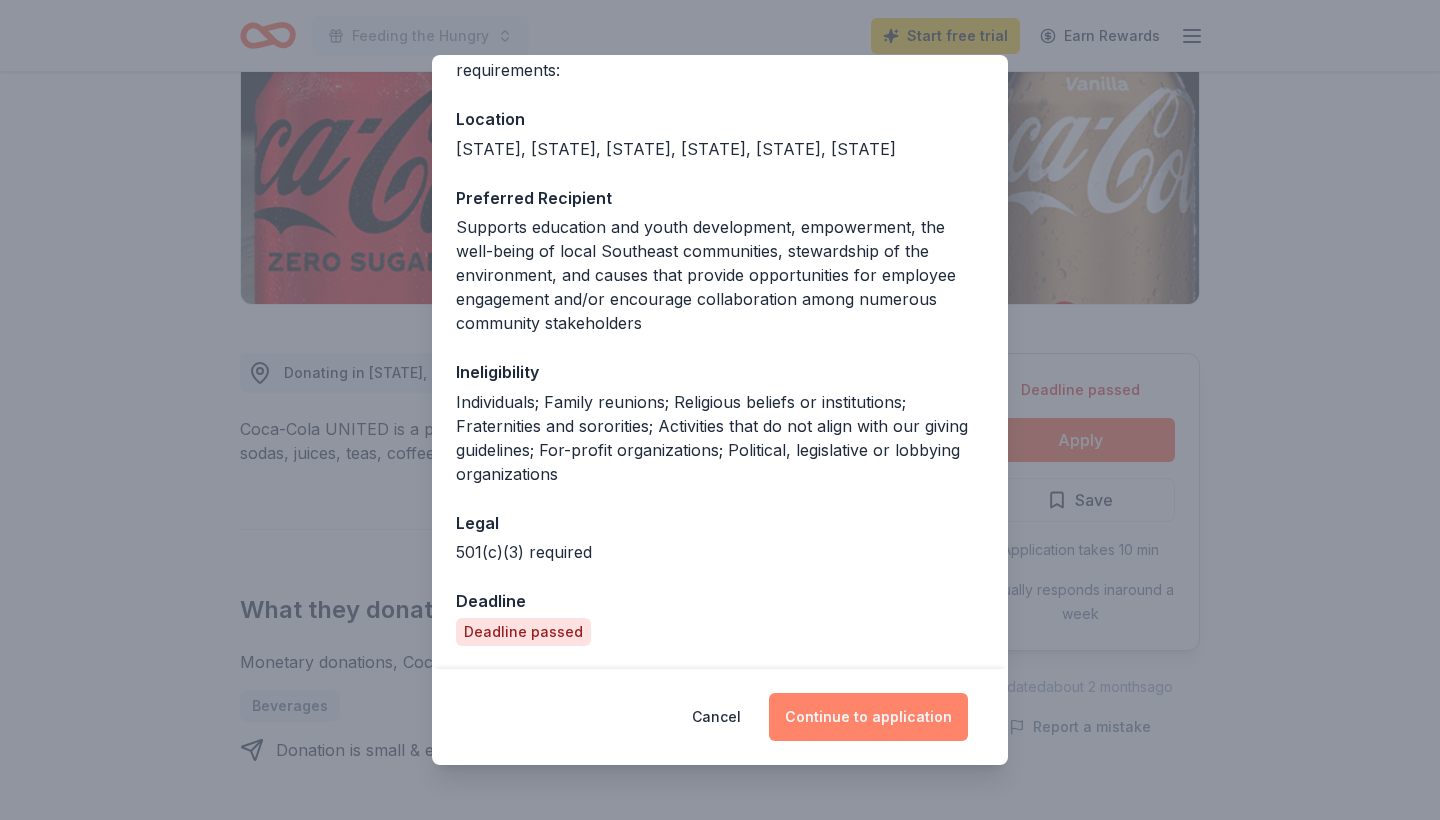 click on "Continue to application" at bounding box center (868, 717) 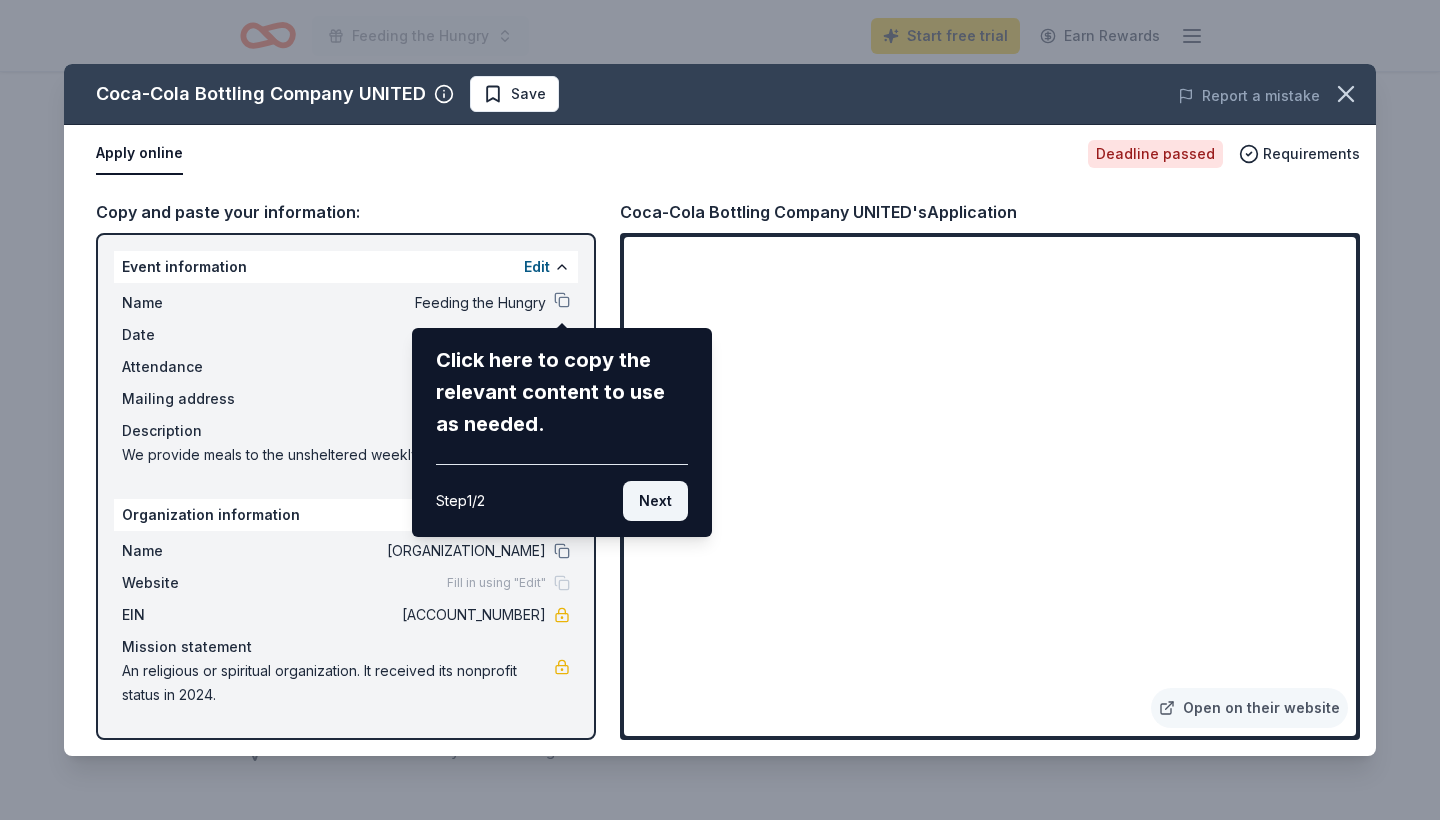 click on "Next" at bounding box center [655, 501] 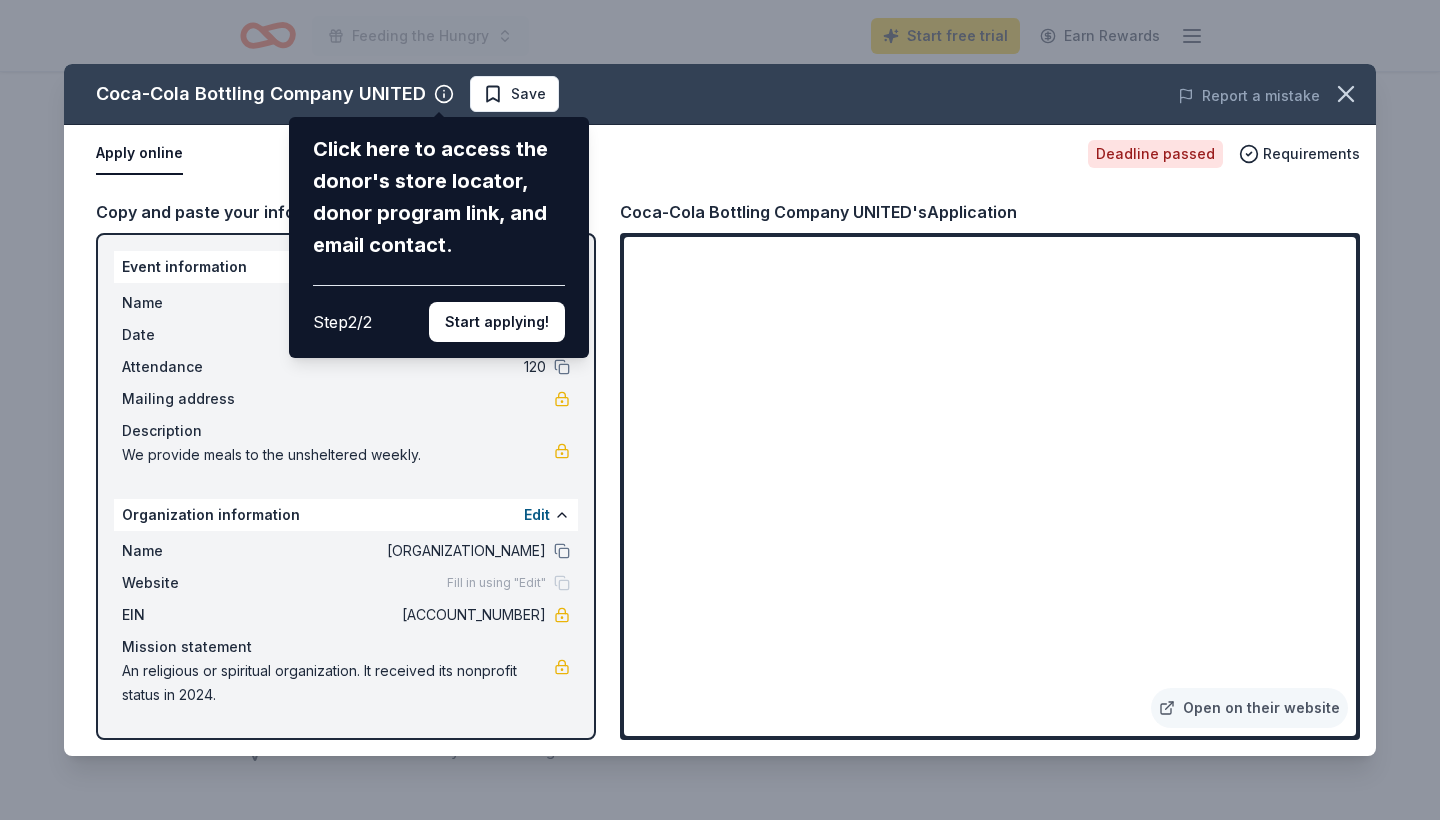click on "Coca-Cola Bottling Company UNITED Click here to access the donor's store locator, donor program link, and email contact. Step 2 / 2 Start applying! Save Report a mistake Apply online Deadline passed Requirements Copy and paste your information: Event information Edit Name Feeding the Hungry Date 08/15/25 Attendance 120 Mailing address Description We provide meals to the unsheltered weekly. Organization information Edit Name Our Hands Community Outreach Limited Website Fill in using "Edit" EIN 33-1756975 Mission statement An religious or spiritual organization. It received its nonprofit status in 2024. Coca-Cola Bottling Company UNITED's Application Open on their website" at bounding box center (720, 410) 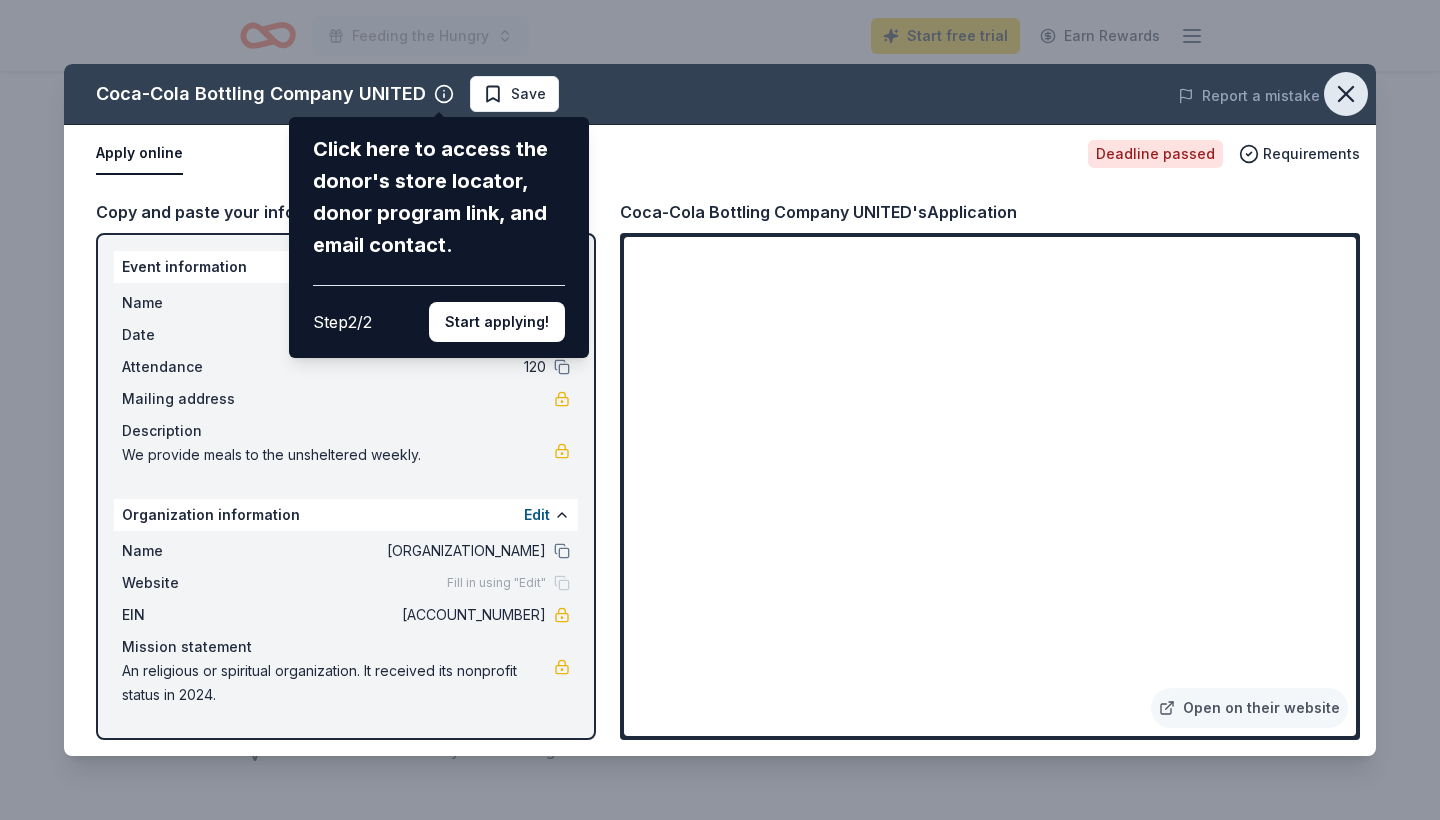 click 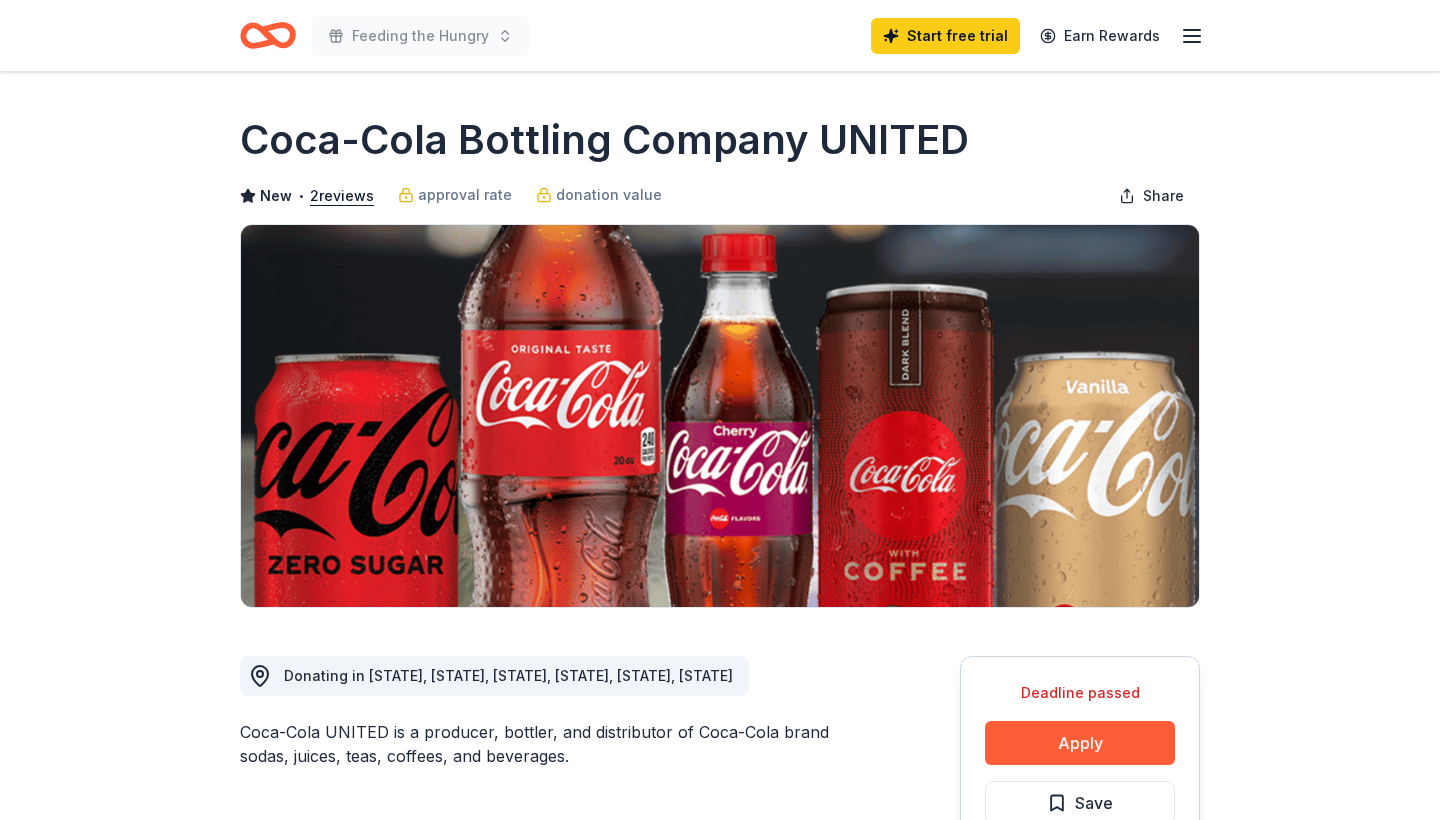 scroll, scrollTop: 0, scrollLeft: 0, axis: both 